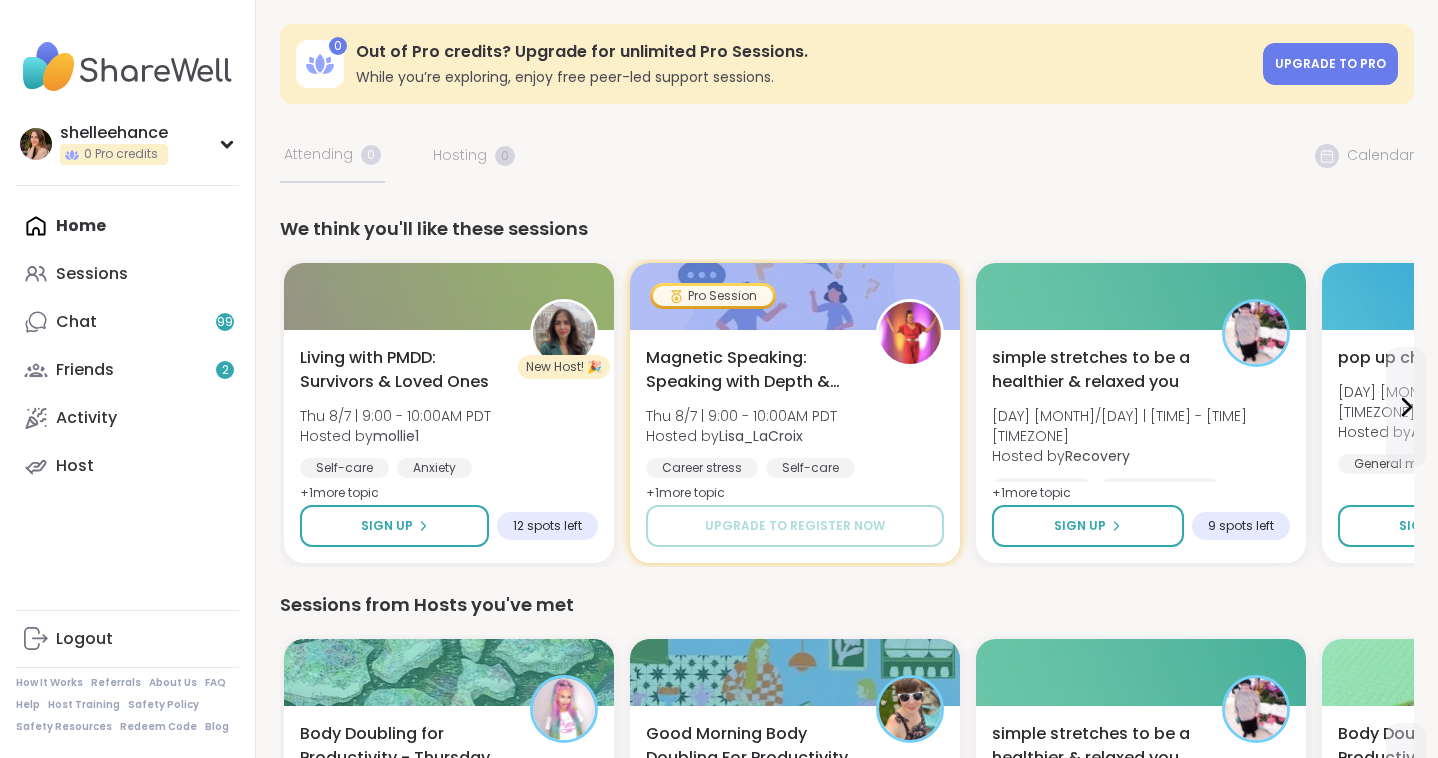 scroll, scrollTop: 0, scrollLeft: 0, axis: both 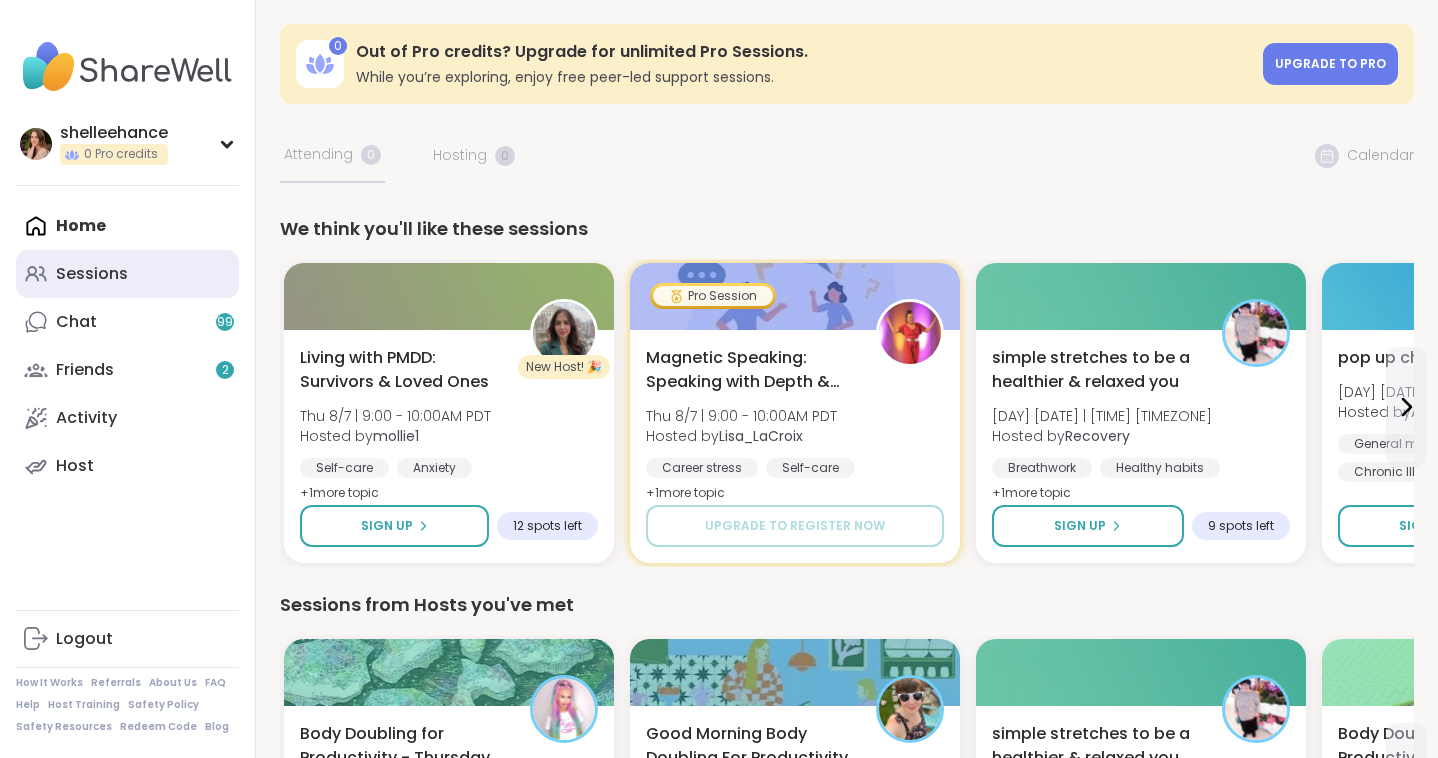 click on "Sessions" at bounding box center (127, 274) 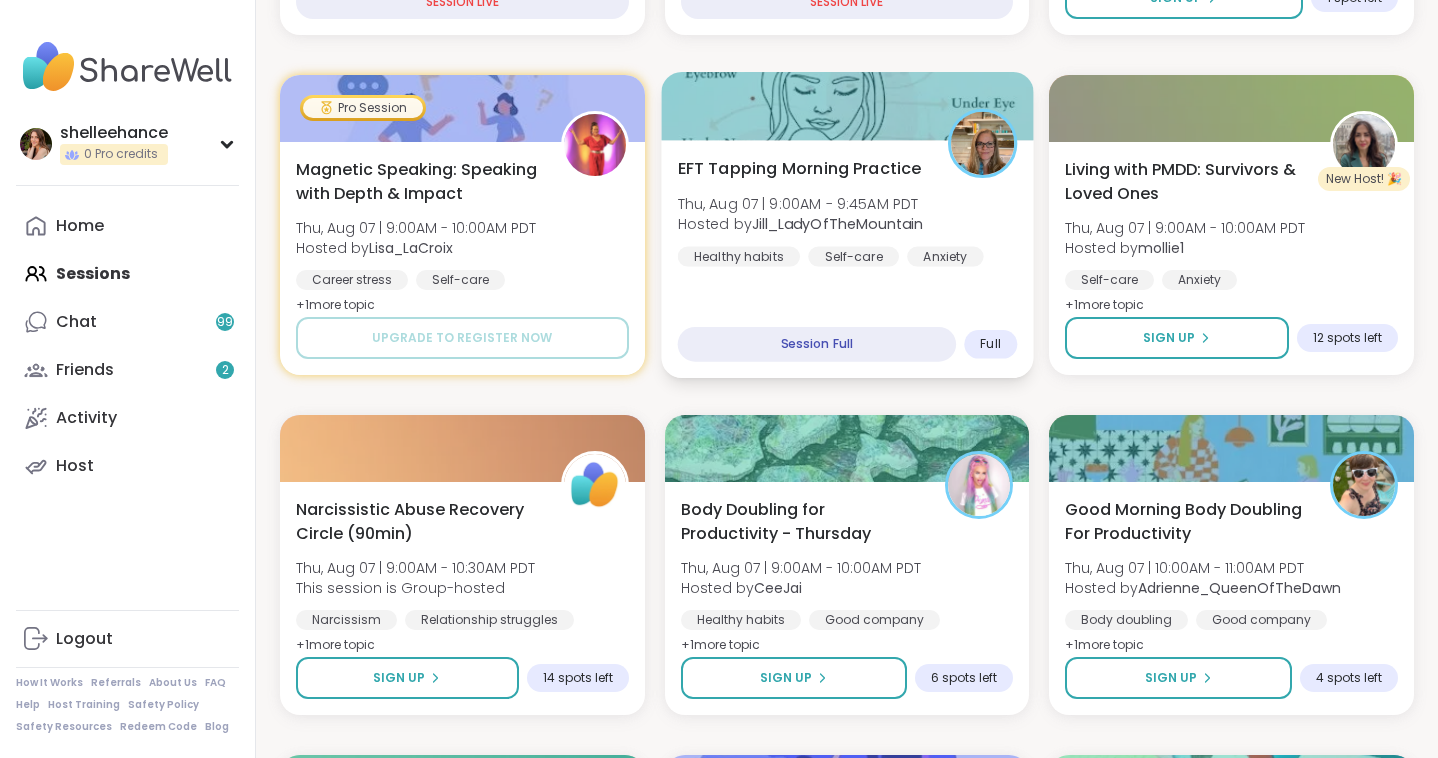scroll, scrollTop: 795, scrollLeft: 0, axis: vertical 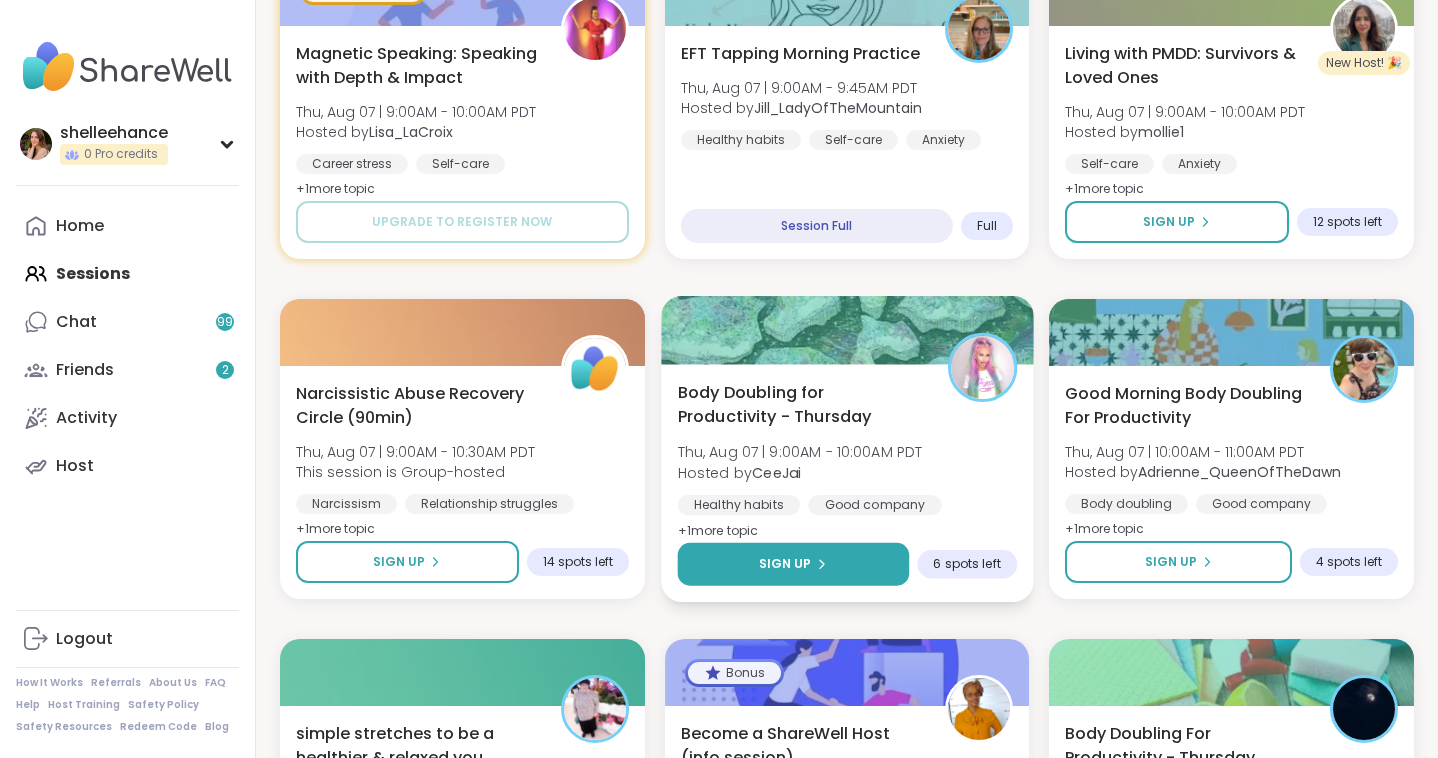click on "Sign Up" at bounding box center [792, 564] 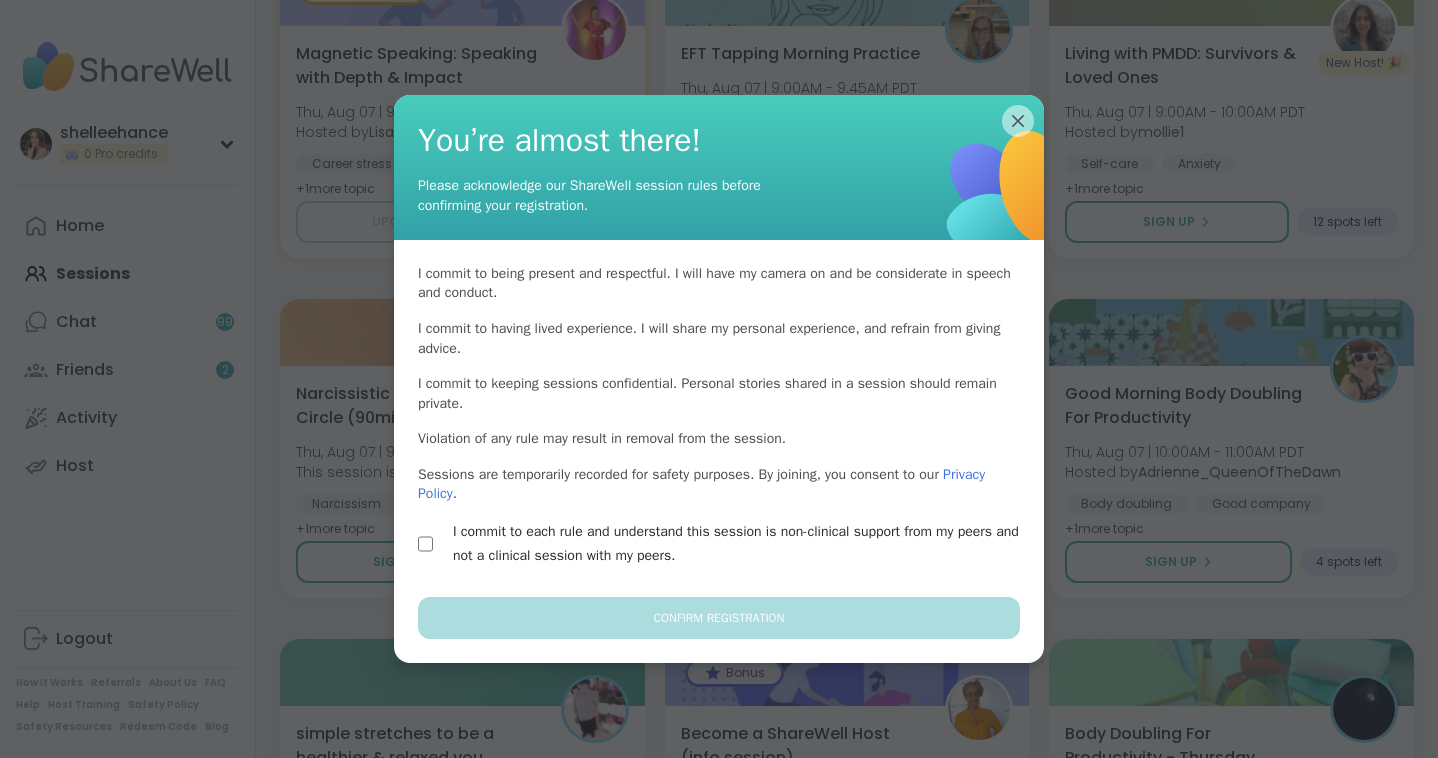 click on "I commit to each rule and understand this session is non-clinical support from my peers and not a clinical session with my peers." at bounding box center (742, 544) 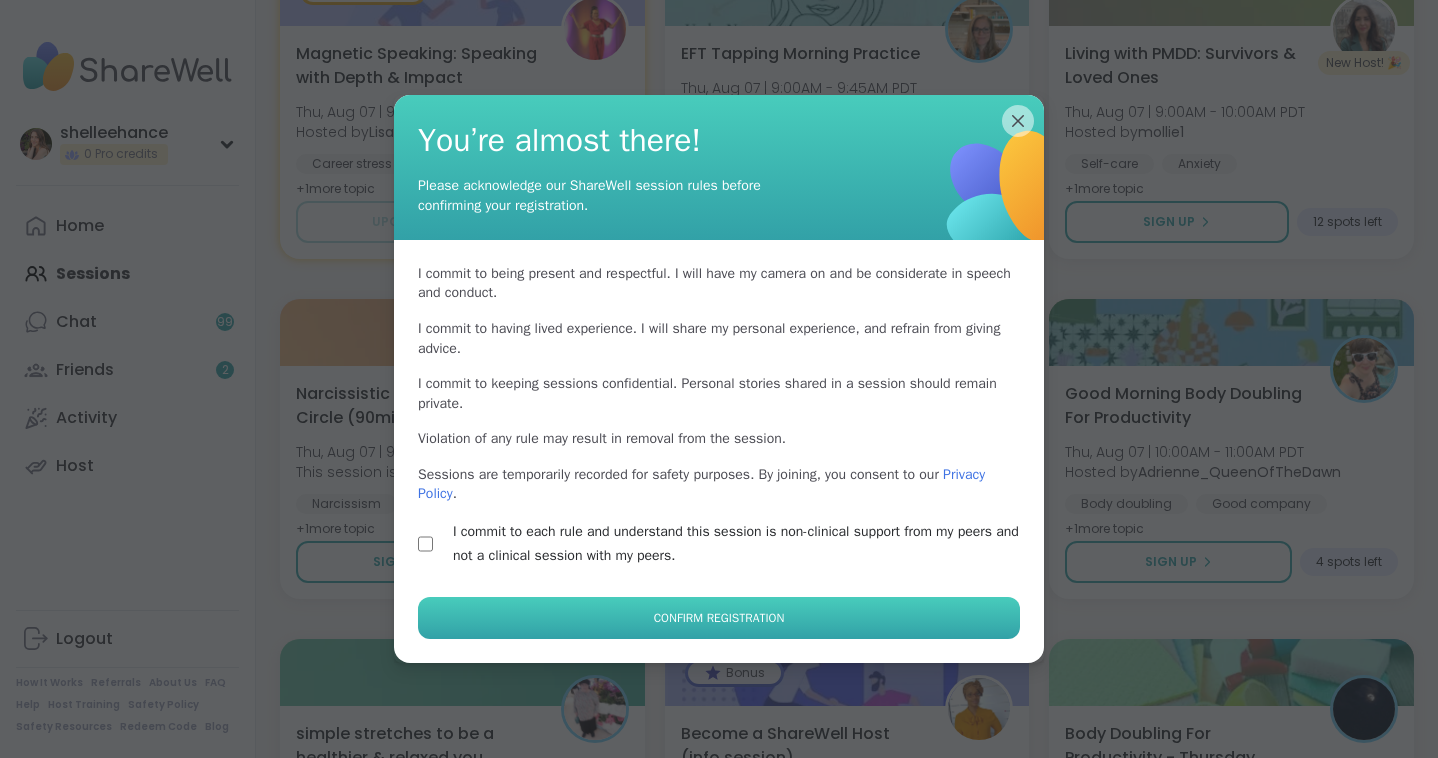 click on "Confirm Registration" at bounding box center (719, 618) 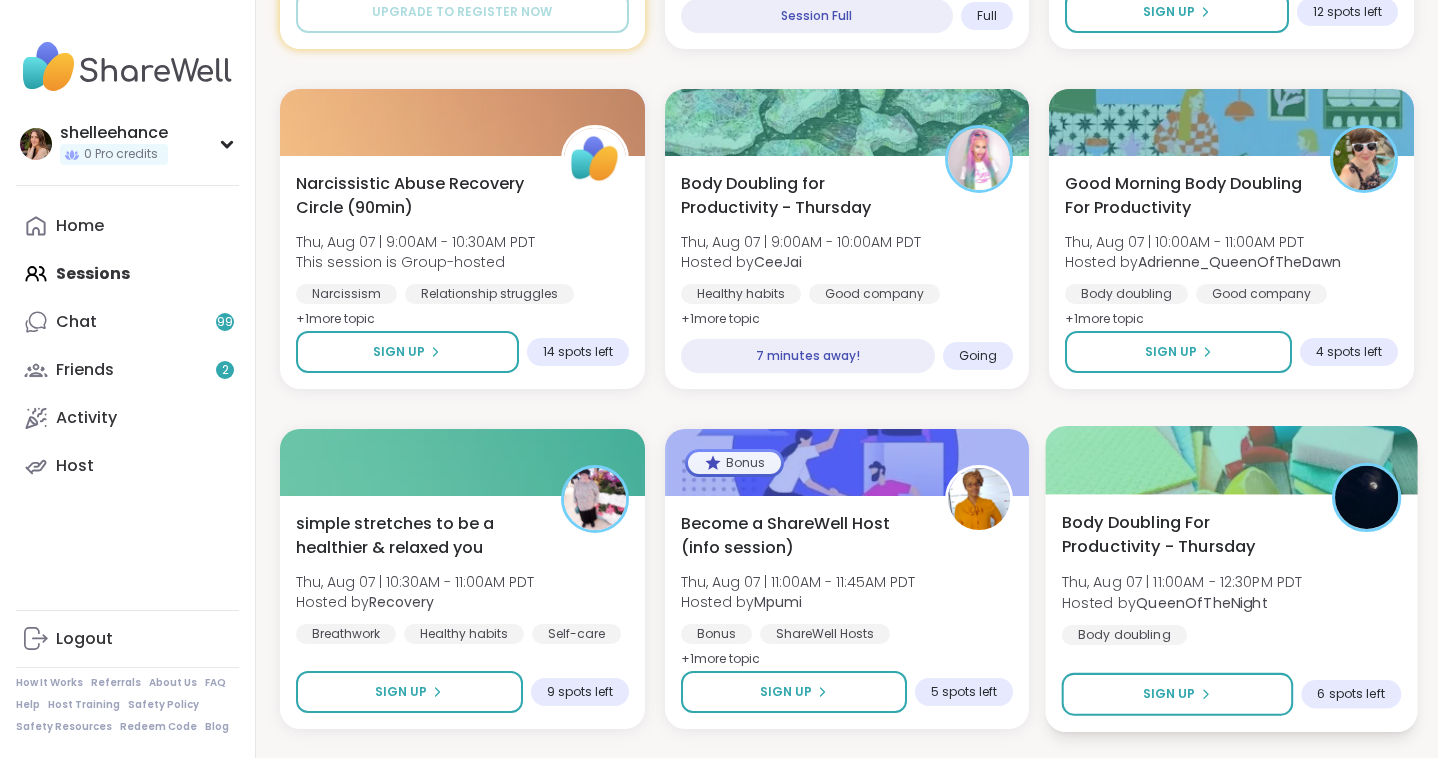 scroll, scrollTop: 1001, scrollLeft: 0, axis: vertical 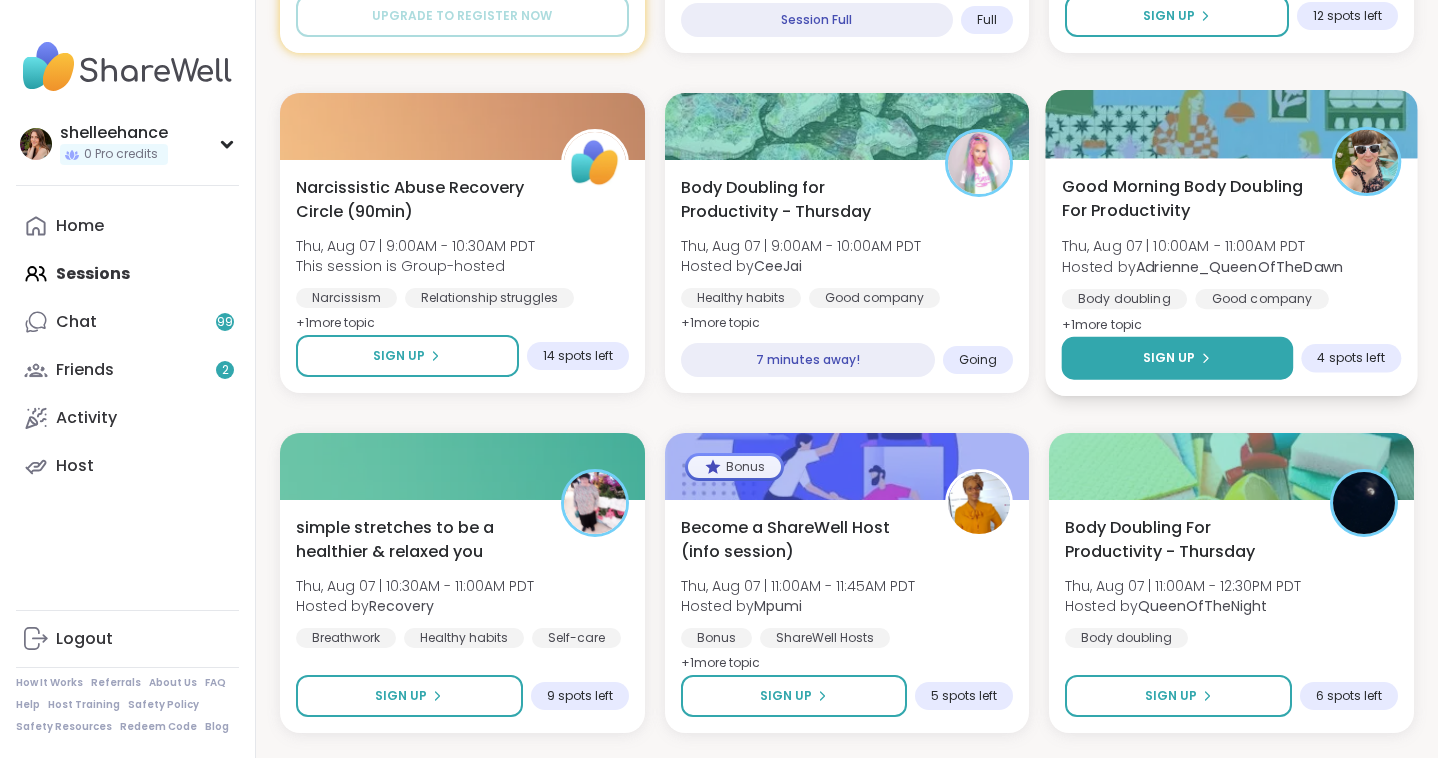 click on "Sign Up" at bounding box center [1177, 358] 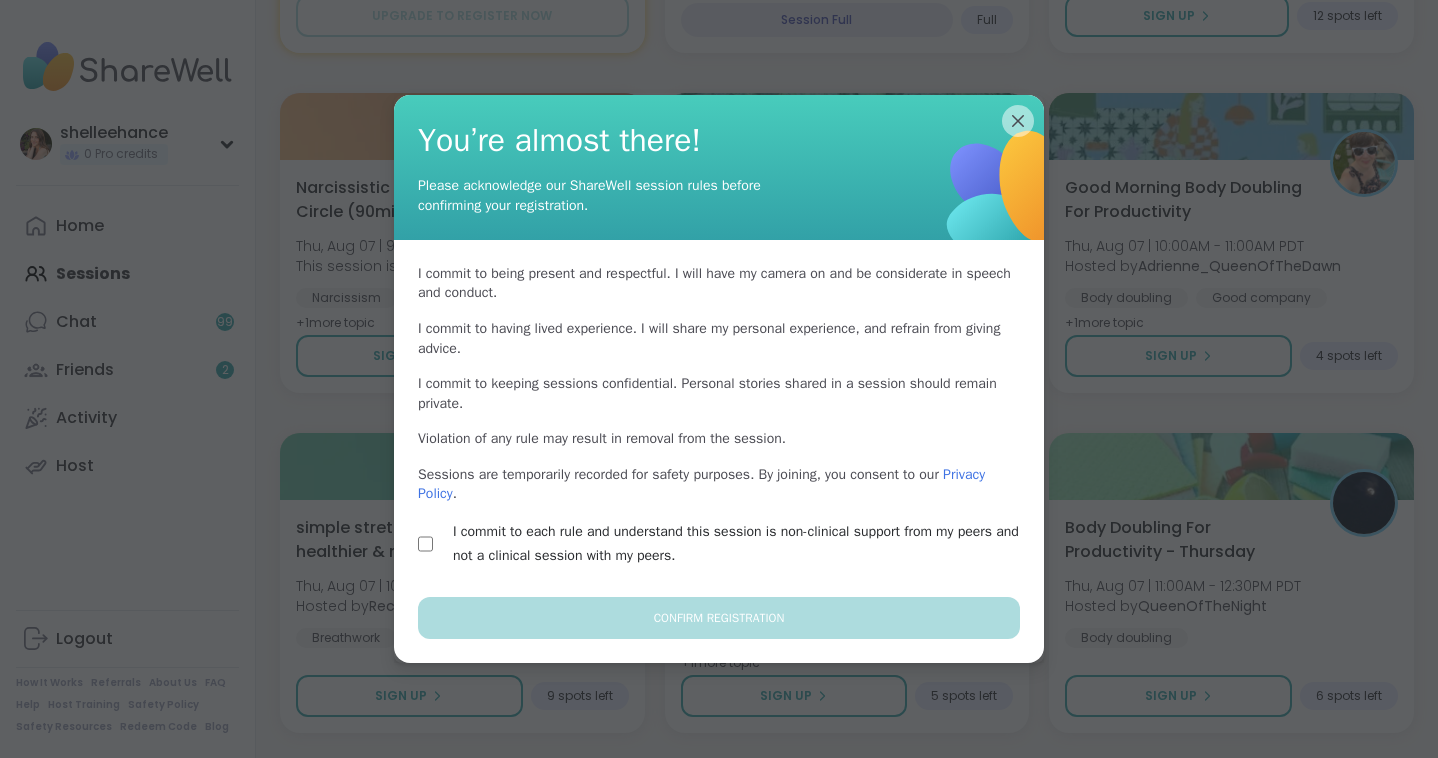 click on "I commit to each rule and understand this session is non-clinical support from my peers and not a clinical session with my peers." at bounding box center (742, 544) 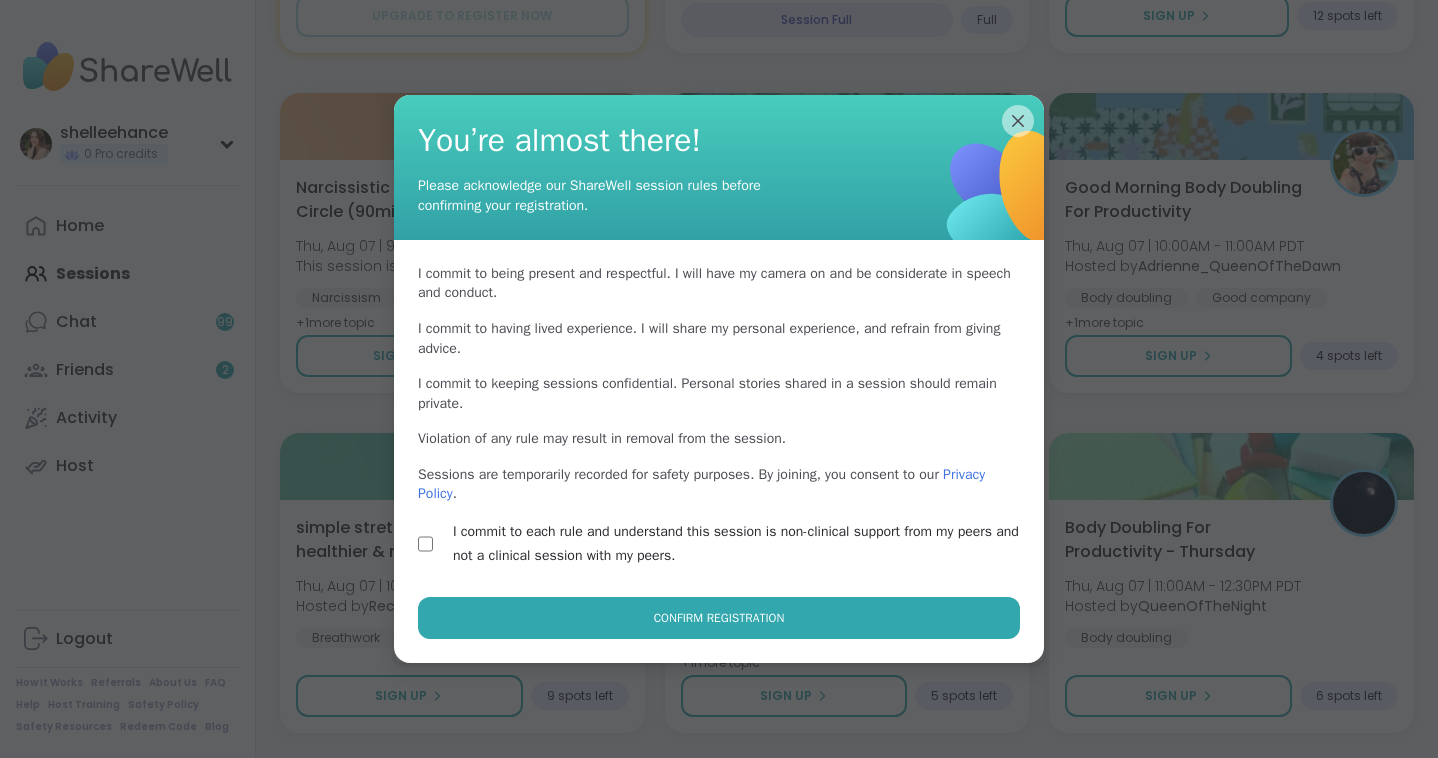 click on "I commit to each rule and understand this session is non-clinical support from my peers and not a clinical session with my peers." at bounding box center (742, 544) 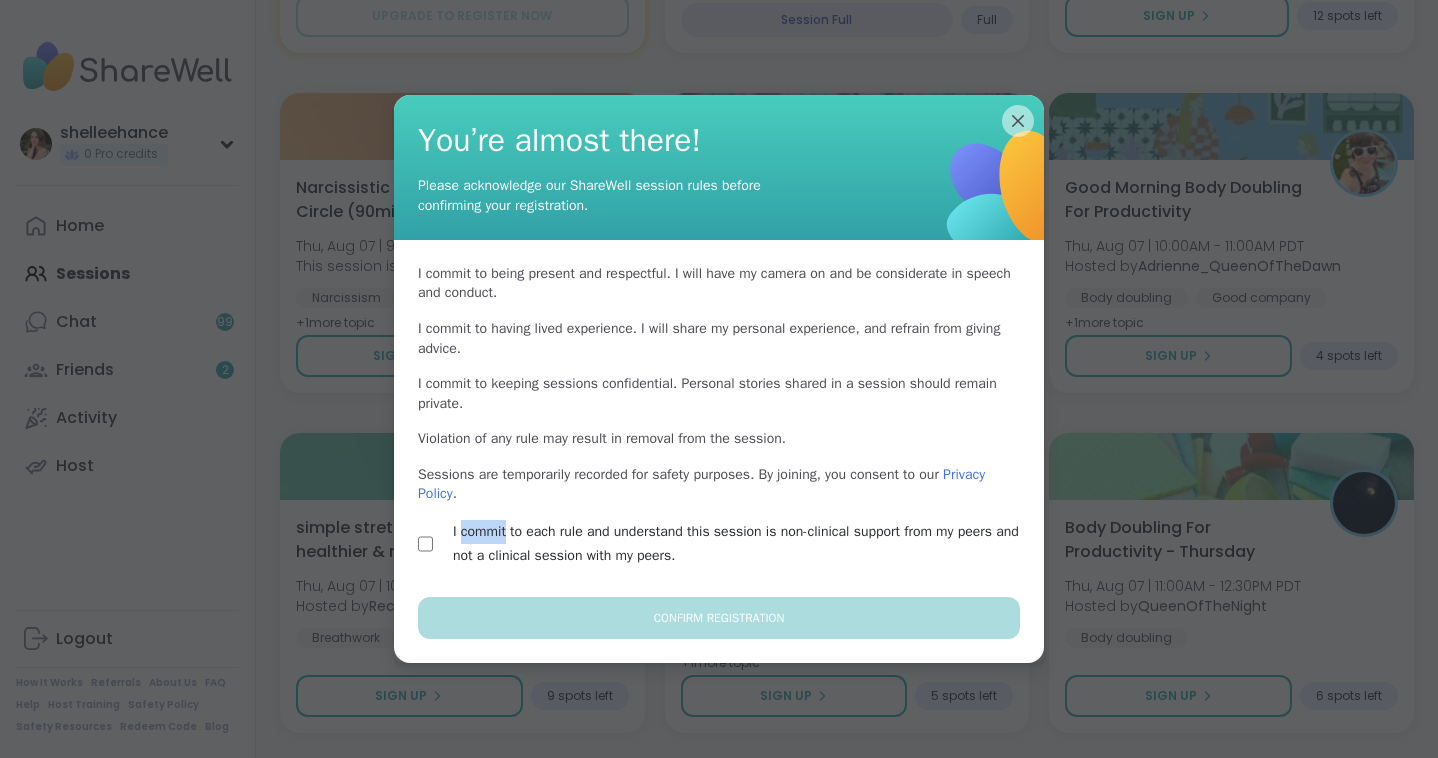click on "I commit to each rule and understand this session is non-clinical support from my peers and not a clinical session with my peers." at bounding box center (742, 544) 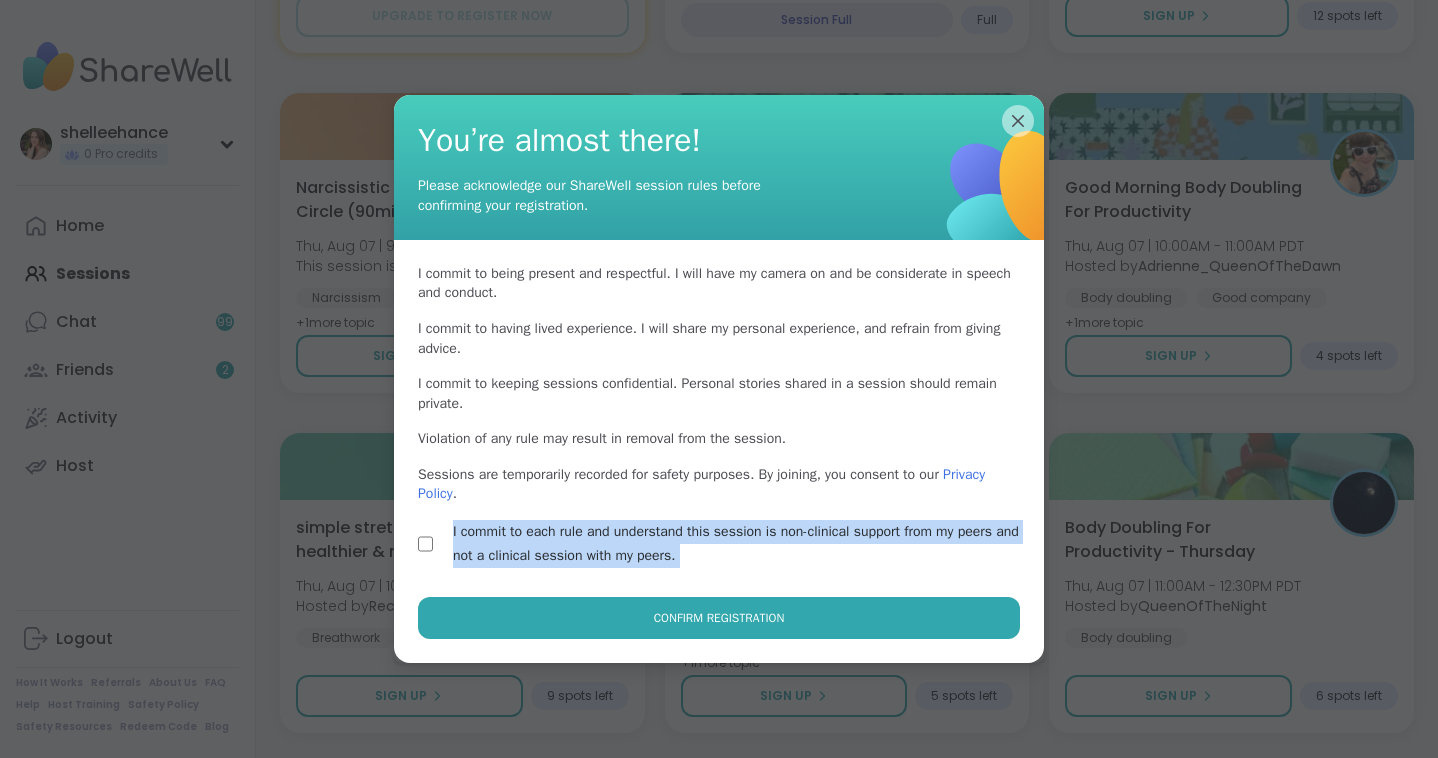 click on "I commit to each rule and understand this session is non-clinical support from my peers and not a clinical session with my peers." at bounding box center (742, 544) 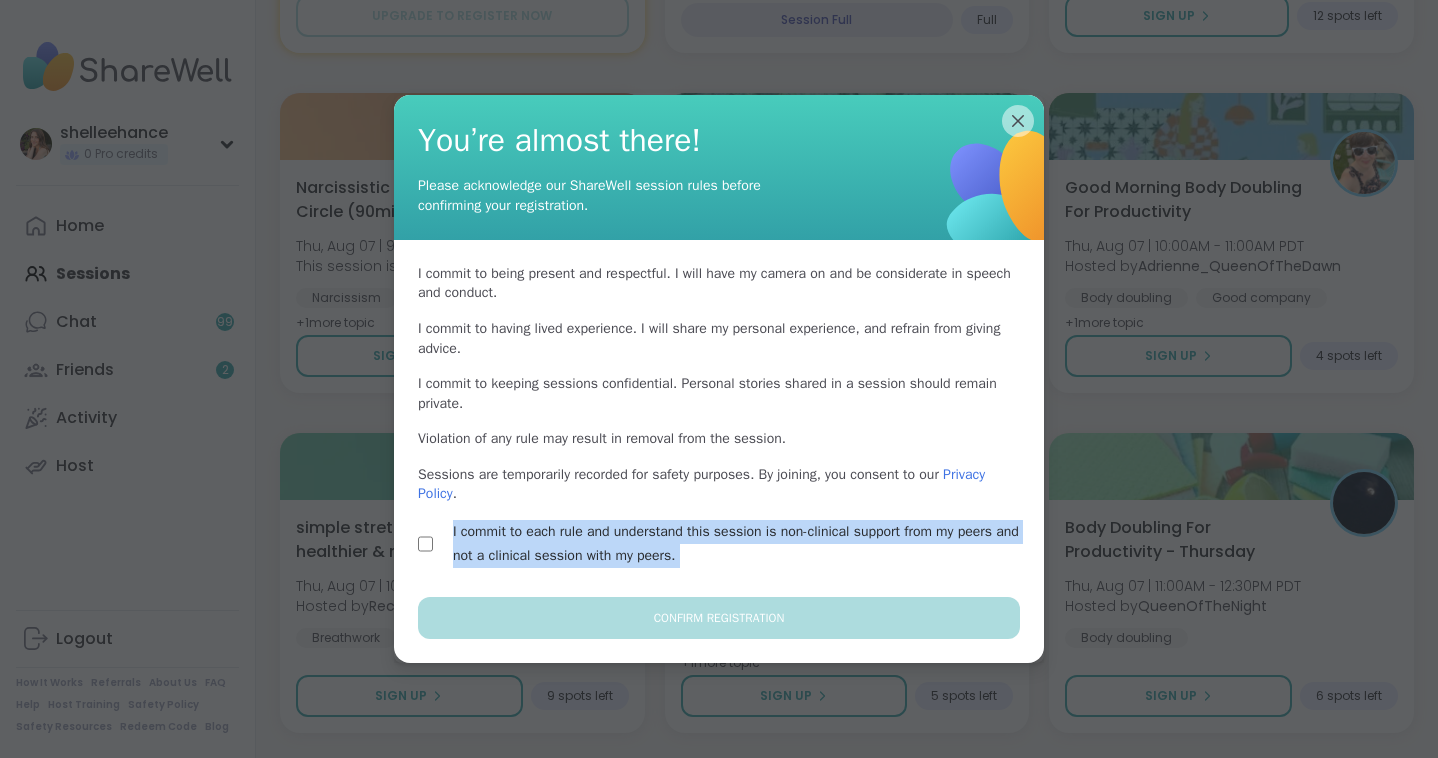 click on "I commit to each rule and understand this session is non-clinical support from my peers and not a clinical session with my peers." at bounding box center [742, 544] 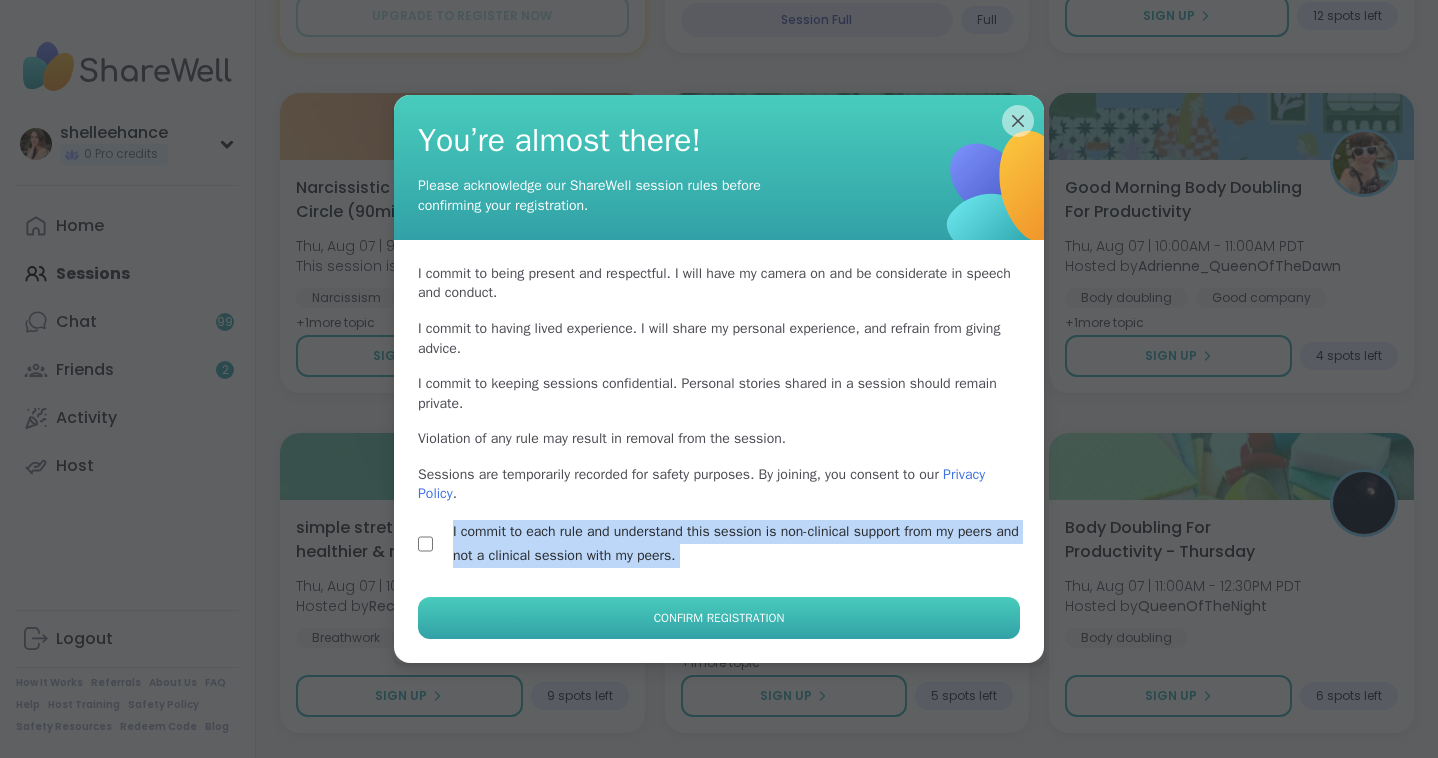 click on "Confirm Registration" at bounding box center (719, 618) 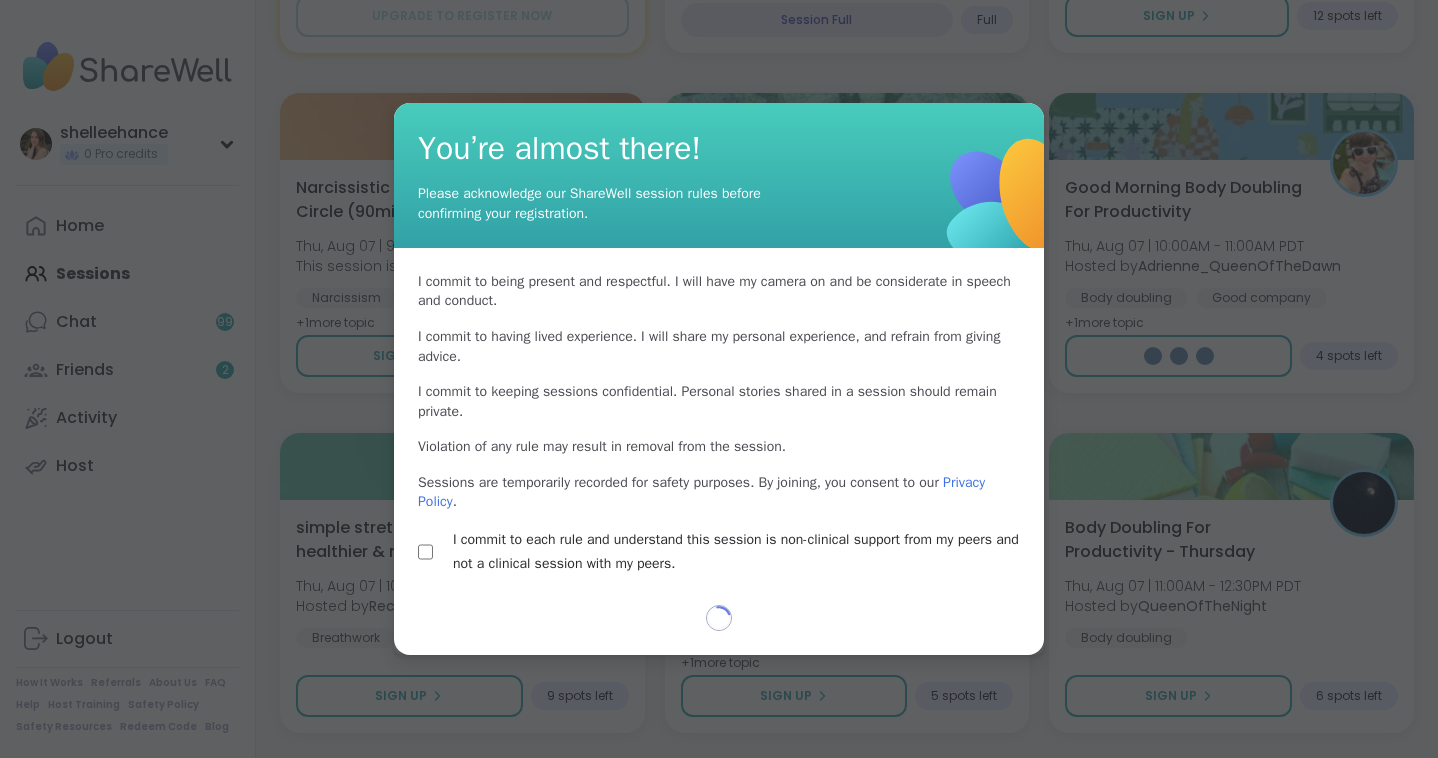 click on "You’re almost there! Please acknowledge our ShareWell session rules before confirming your registration. I commit to being present and respectful . I will have my camera on and be considerate in speech and conduct. I commit to having lived experience . I will share my personal experience, and refrain from giving advice. I commit to keeping sessions confidential . Personal stories shared in a session should remain private. Violation of any rule may result in removal from the session. Sessions are temporarily recorded for safety purposes. By joining, you consent to our Privacy Policy . I commit to each rule and understand this session is non-clinical support from my peers and not a clinical session with my peers. Loading..." at bounding box center (719, 379) 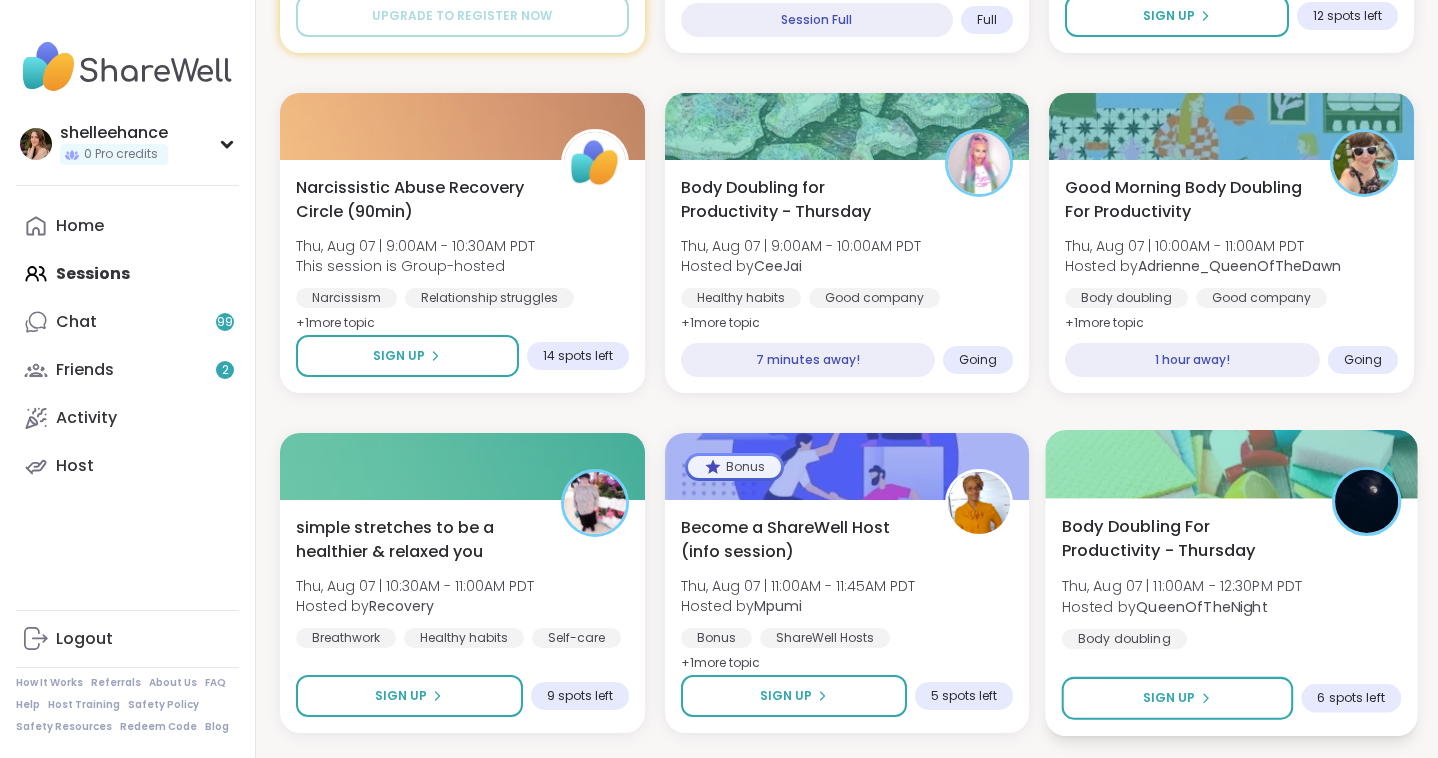 click on "[EVENT] - [DAY] [DAY], [DATE] | [TIME] [TIMEZONE] Hosted by [USERNAME] [TAG] [TAG]" at bounding box center (1231, 581) 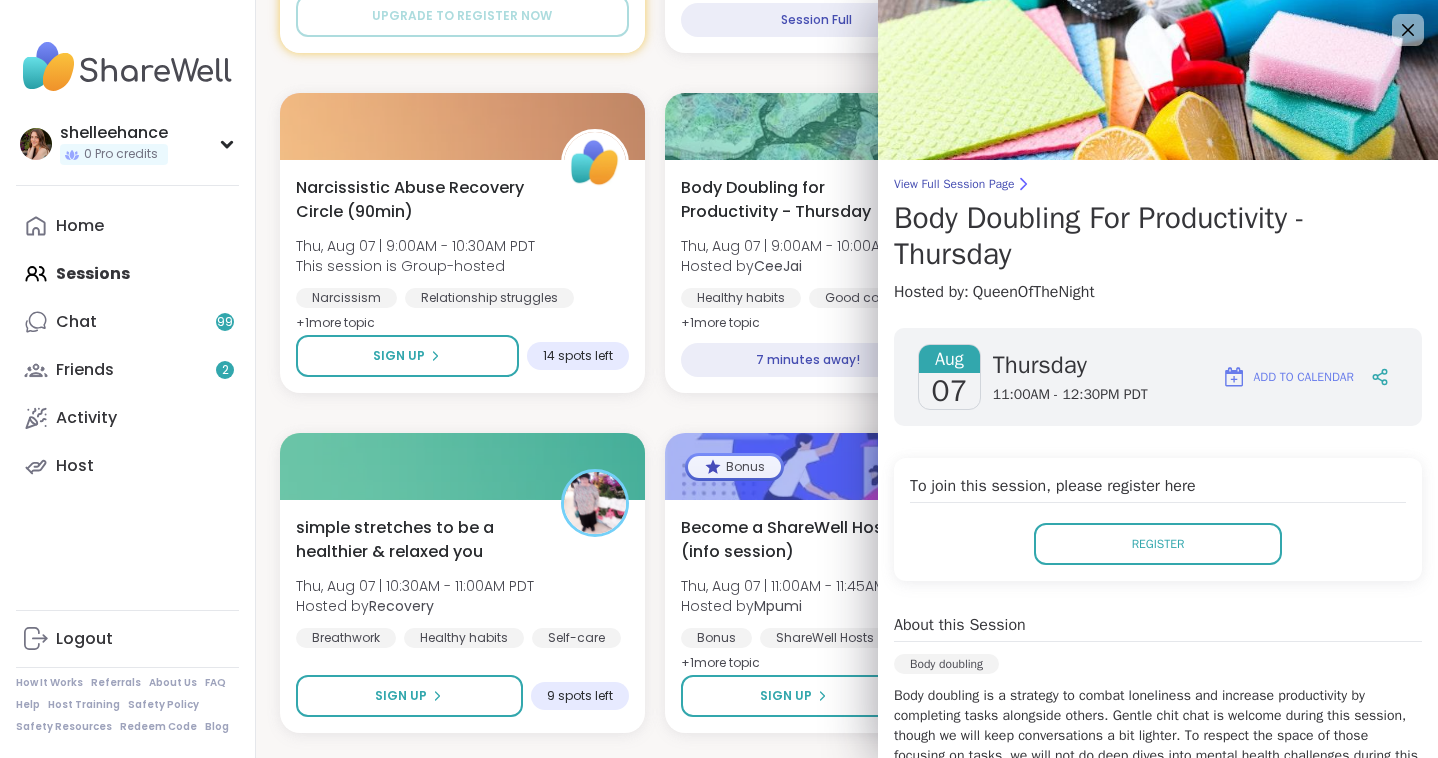 click on "New Host! 🎉 [EVENT] [DAY], [DATE] | [TIME] [TIMEZONE] Hosted by [USERNAME] [TAG] [TAG] [TAG] [TAG] SESSION LIVE [EVENT] [DAY], [DATE] | [TIME] [TIMEZONE] Hosted by [USERNAME] [TAG] [TAG] + 1 more topic SESSION LIVE [EVENT] ([DURATION]) [DAY], [DATE] | [TIME] [TIMEZONE] This session is Group-hosted [TAG] [TAG] [TAG] + 1 more topic Sign Up 1 spot left Pro Session [EVENT]: [TAG] [TAG] [TAG] [DAY], [DATE] | [TIME] [TIMEZONE] Hosted by [USERNAME] [TAG] [TAG] [TAG] + 1 more topic Upgrade to register now [EVENT] [DAY], [DATE] | [TIME] [TIMEZONE] Hosted by [USERNAME] [TAG] [TAG] [TAG] Full Full New Host! 🎉 [EVENT] [DAY], [DATE] | [TIME] [TIMEZONE] Hosted by [USERNAME] [TAG] [TAG] [TAG] +" at bounding box center [847, 1433] 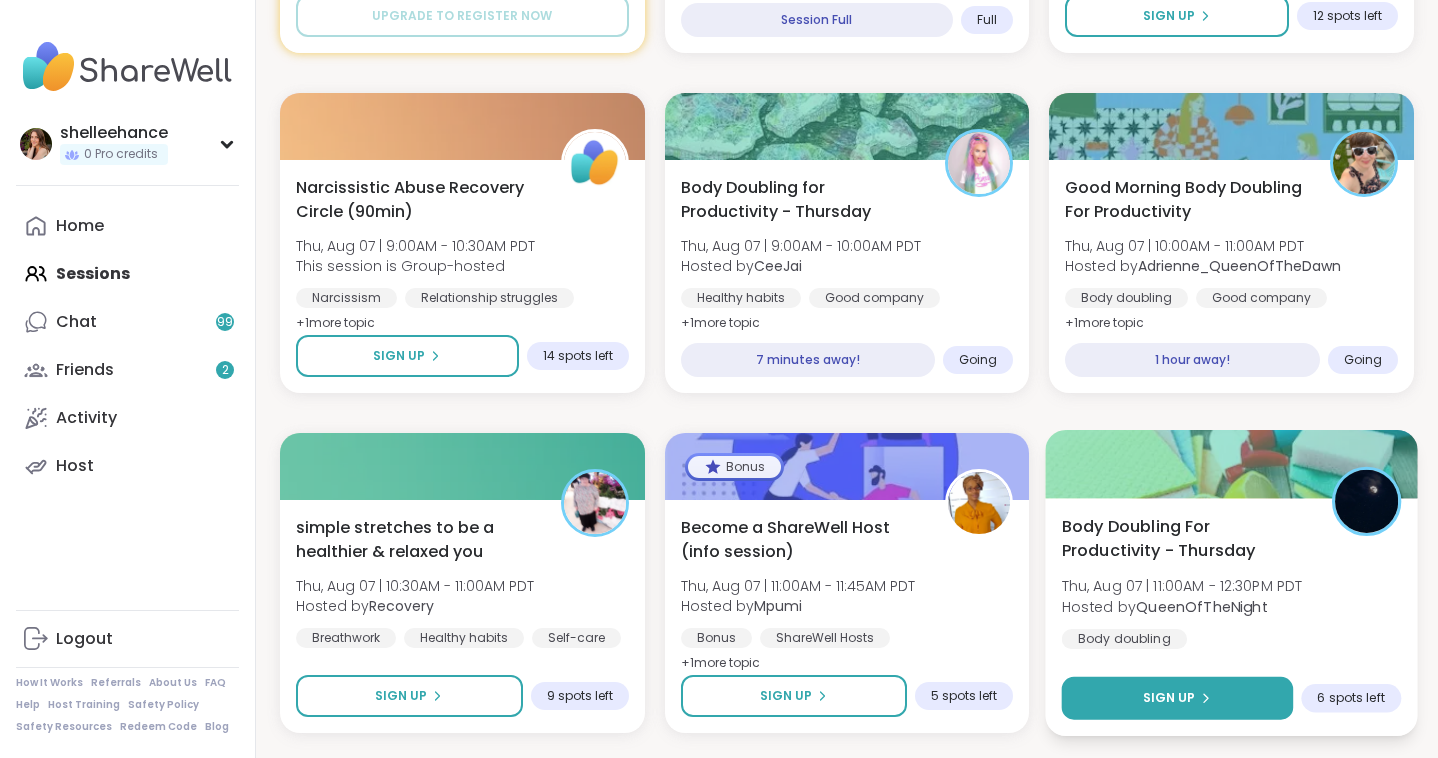 click on "Sign Up" at bounding box center (1177, 698) 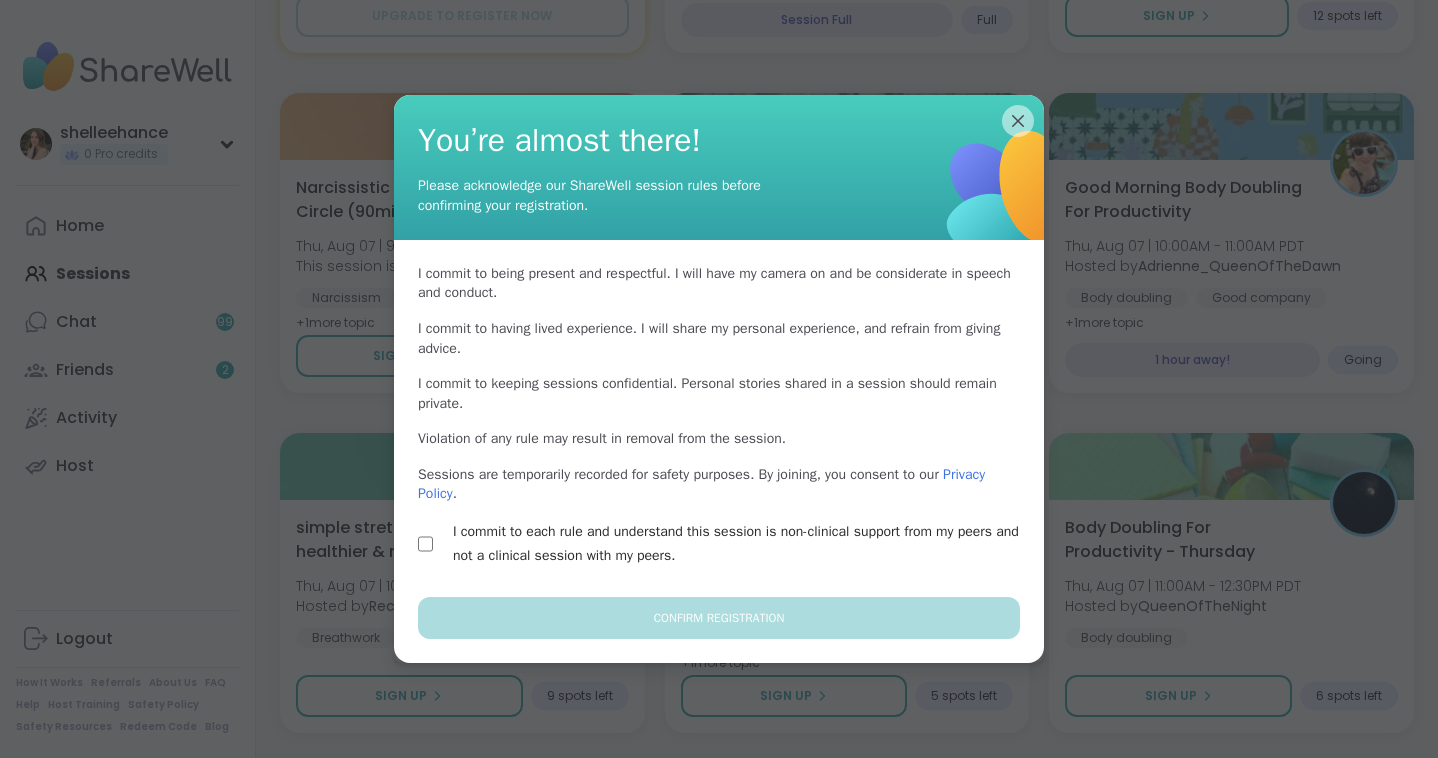 click on "I commit to each rule and understand this session is non-clinical support from my peers and not a clinical session with my peers." at bounding box center (742, 544) 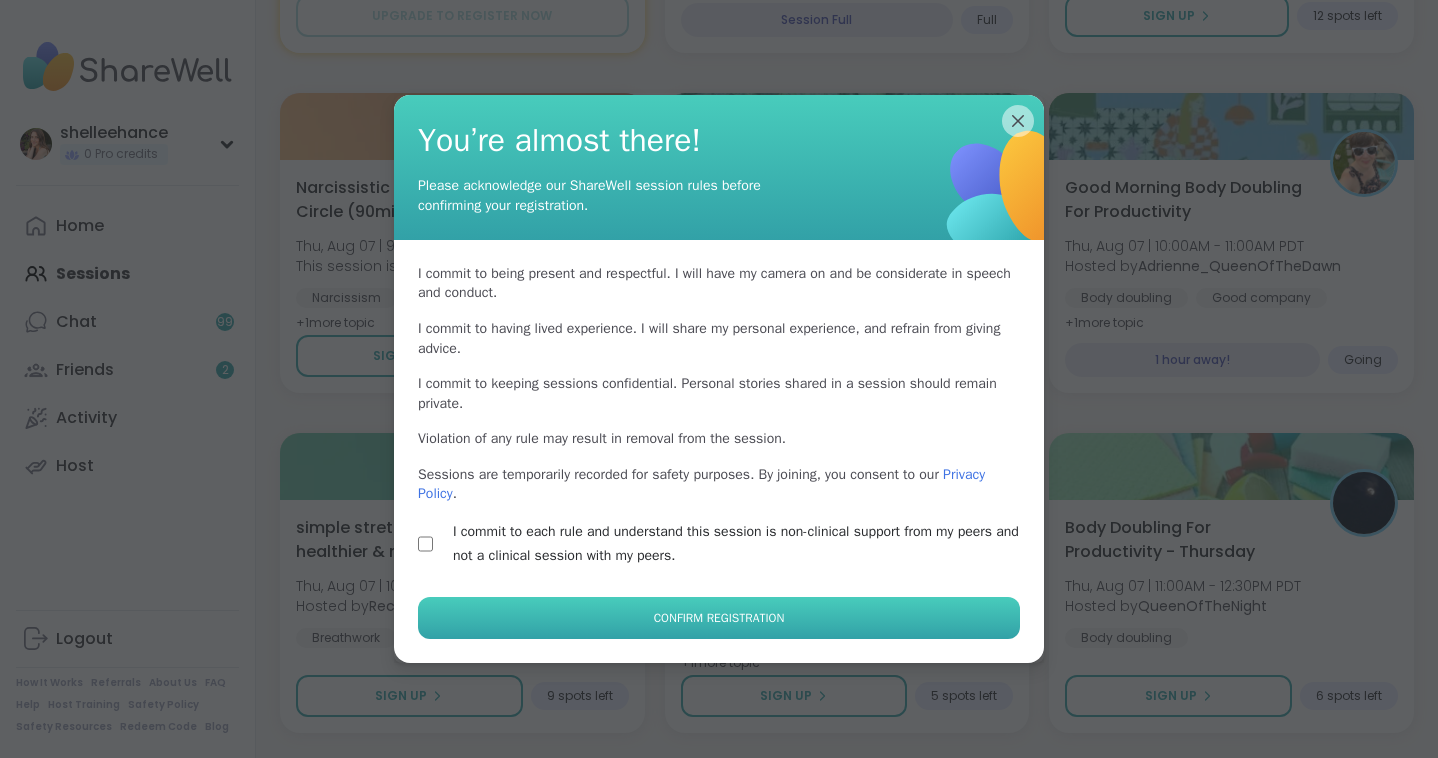 click on "Confirm Registration" at bounding box center [719, 618] 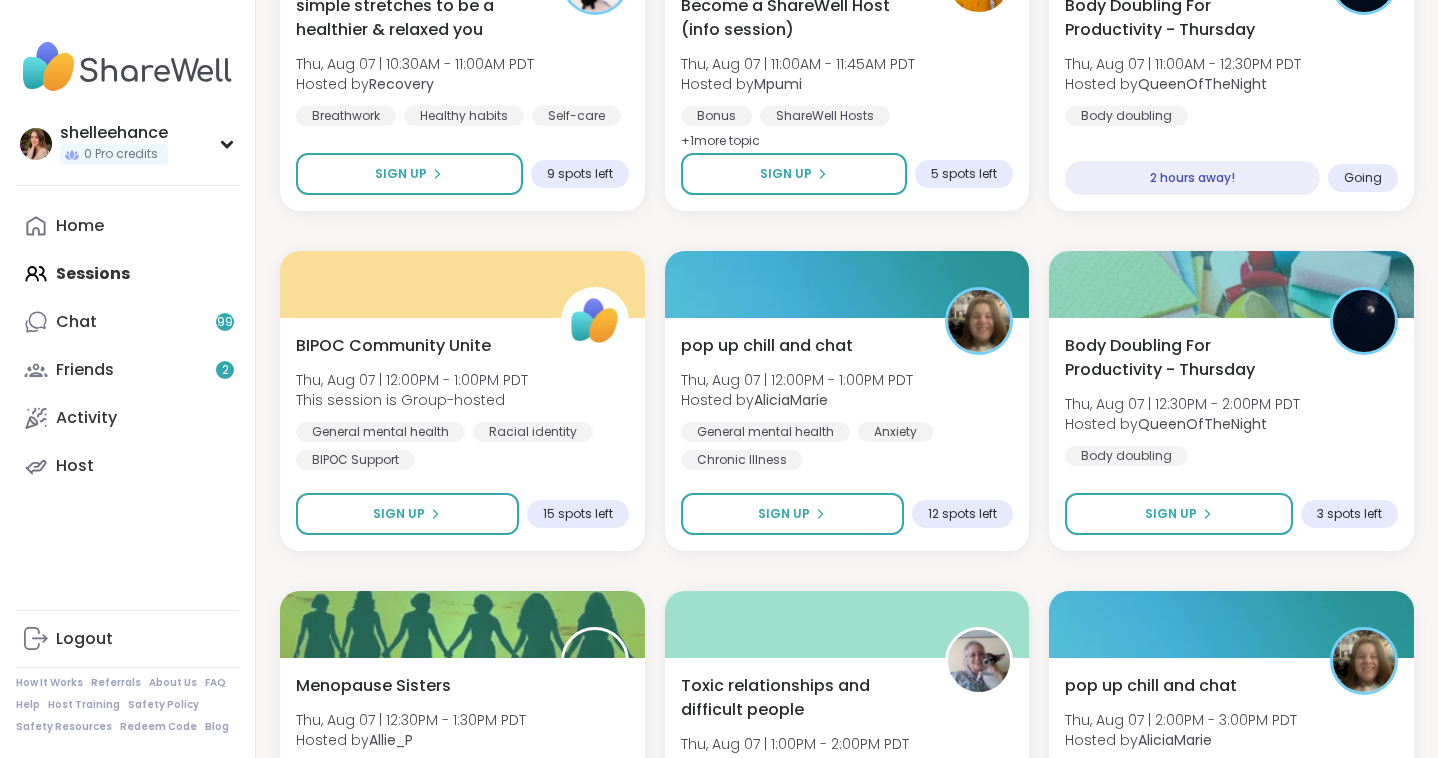 scroll, scrollTop: 1580, scrollLeft: 0, axis: vertical 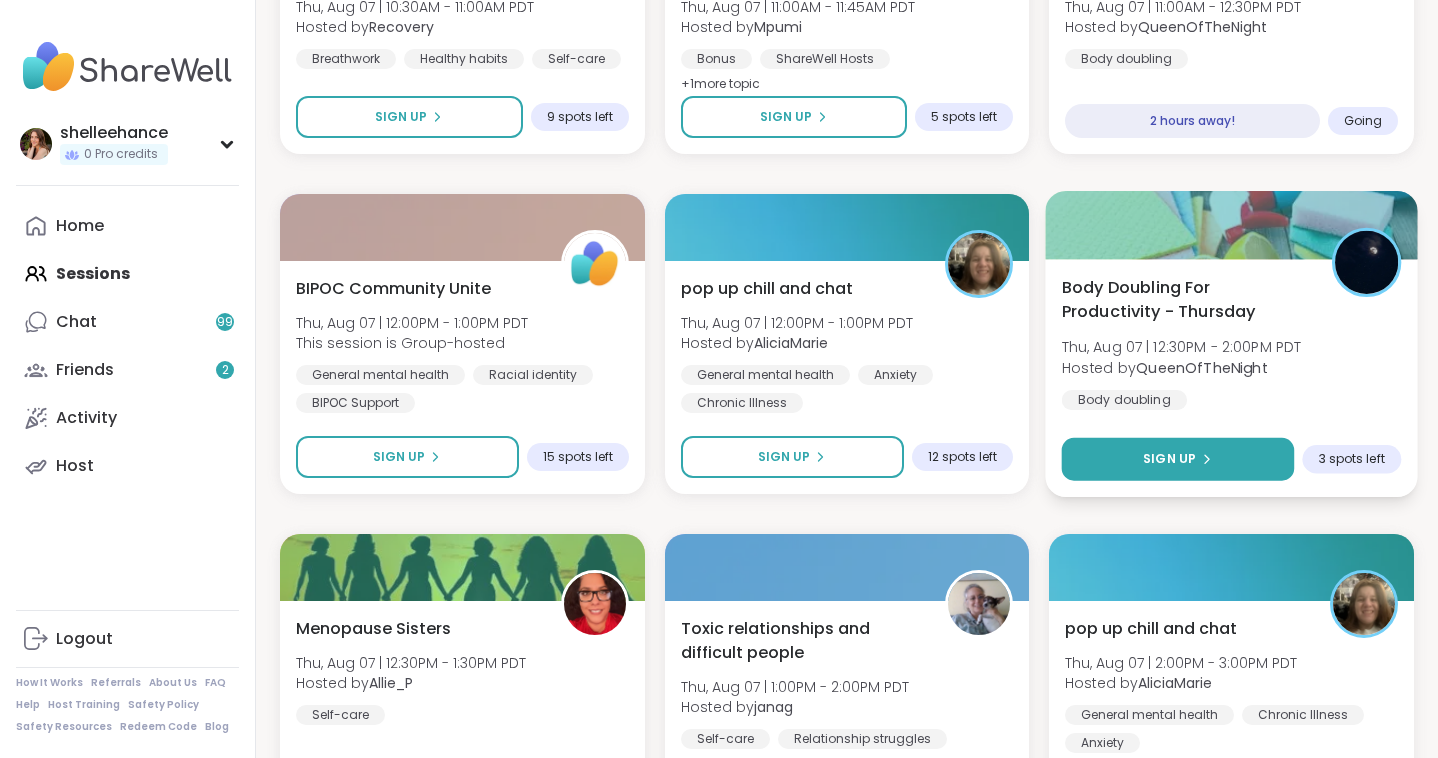 click on "Sign Up" at bounding box center (1178, 459) 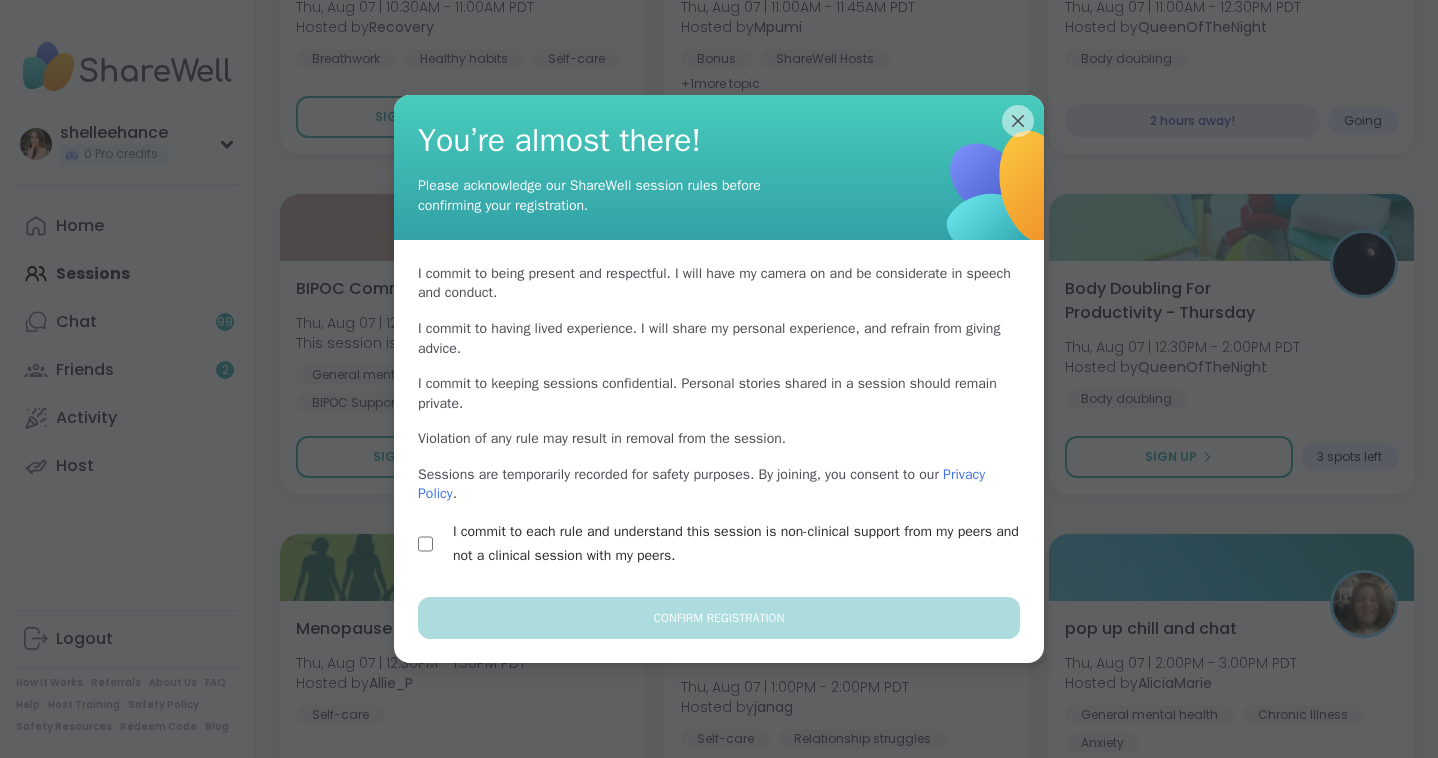click on "I commit to each rule and understand this session is non-clinical support from my peers and not a clinical session with my peers." at bounding box center (742, 544) 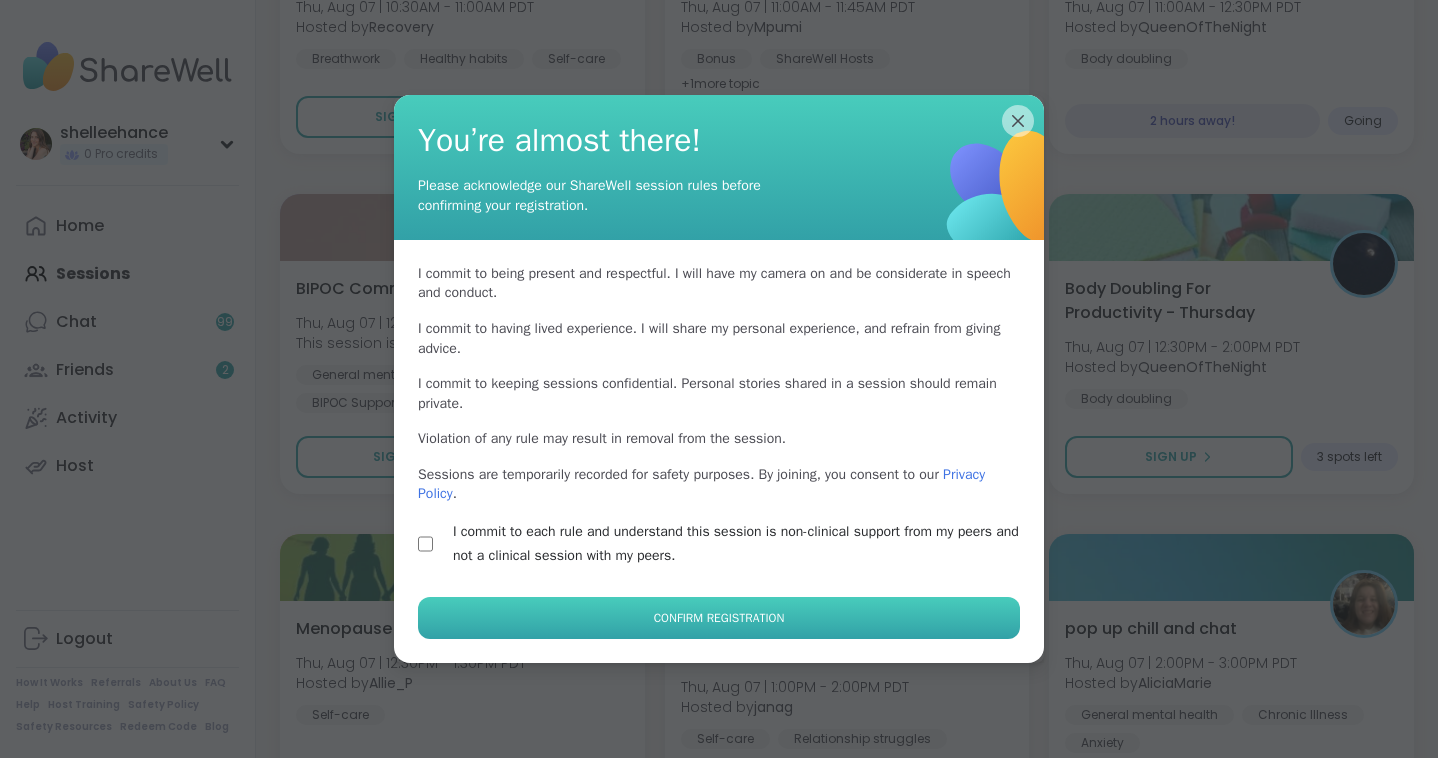 click on "Confirm Registration" at bounding box center (719, 618) 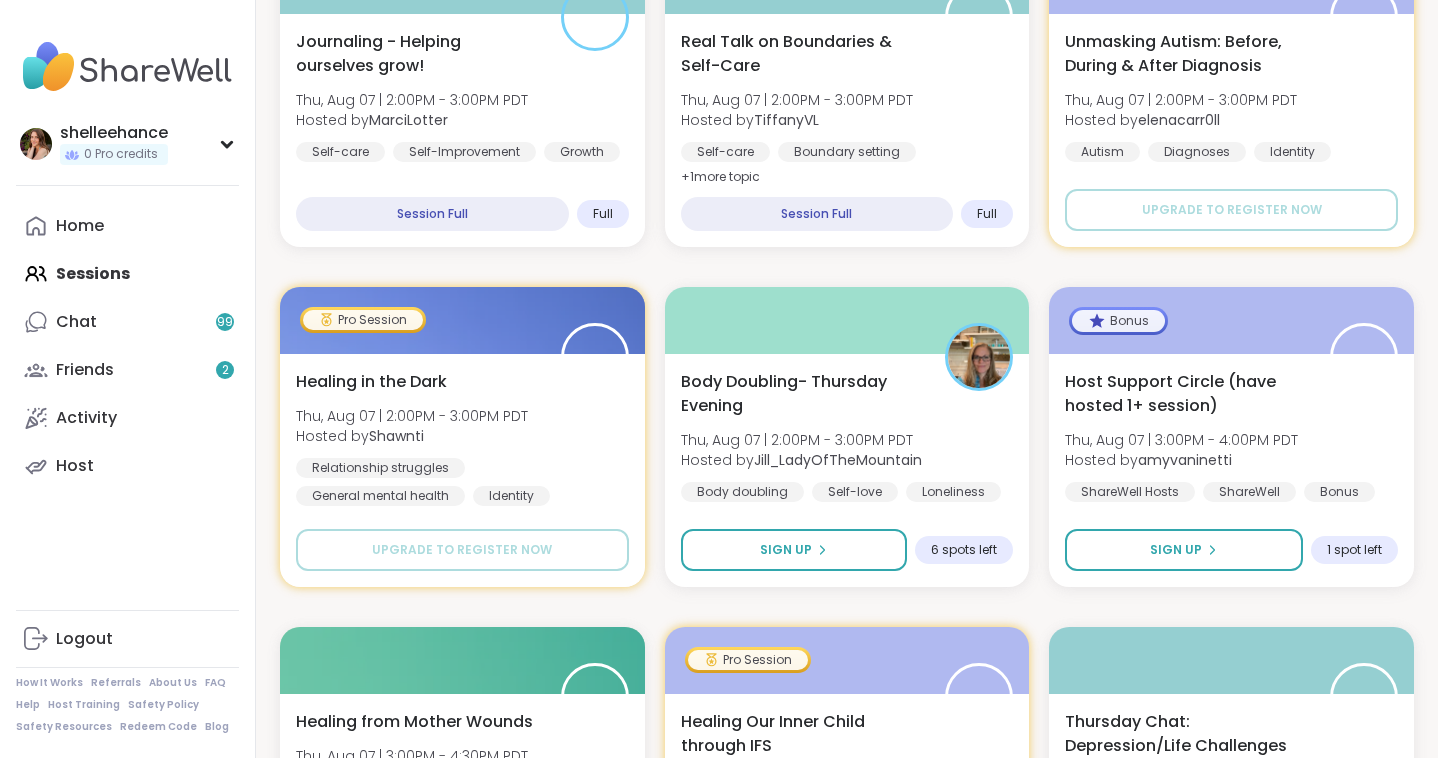 scroll, scrollTop: 2505, scrollLeft: 0, axis: vertical 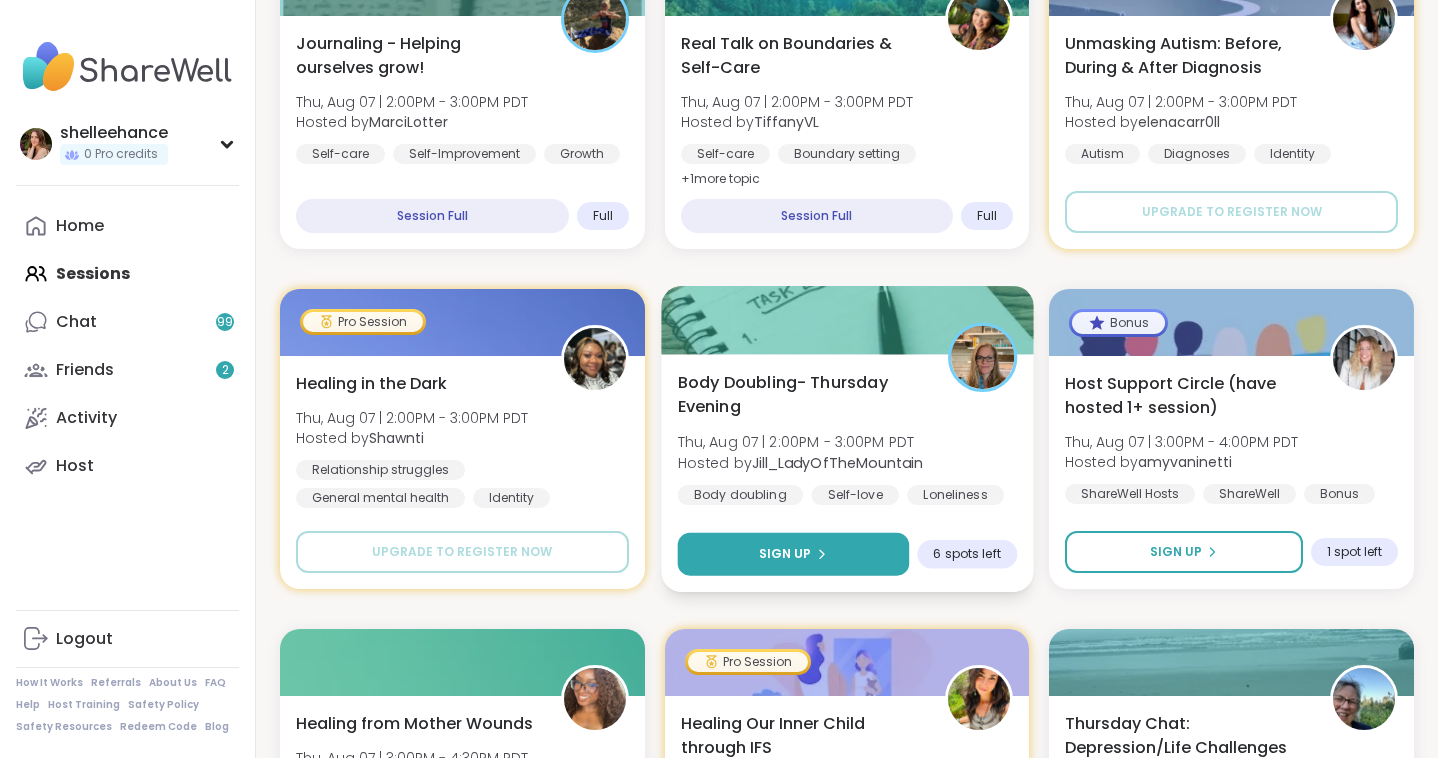 click on "Sign Up" at bounding box center (792, 554) 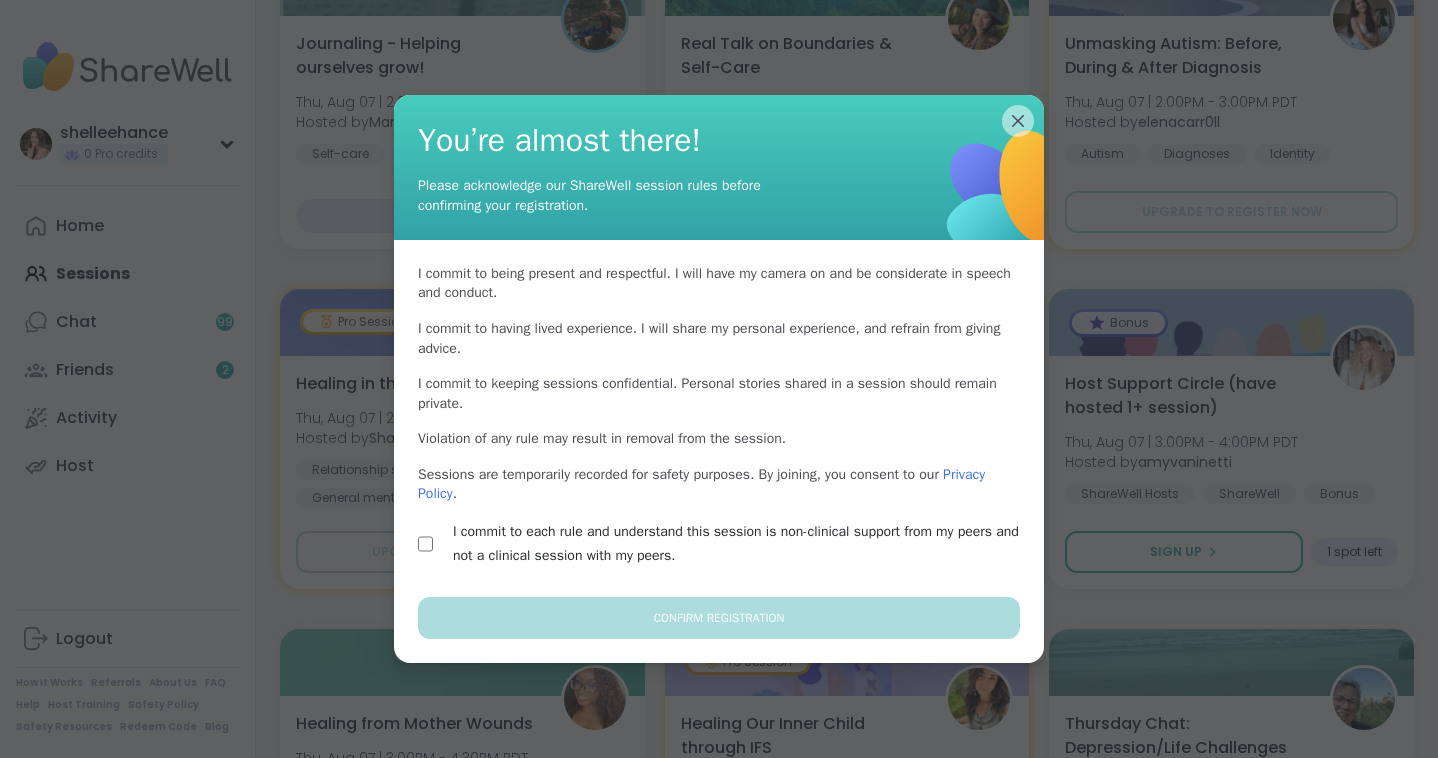 click on "I commit to each rule and understand this session is non-clinical support from my peers and not a clinical session with my peers." at bounding box center [742, 544] 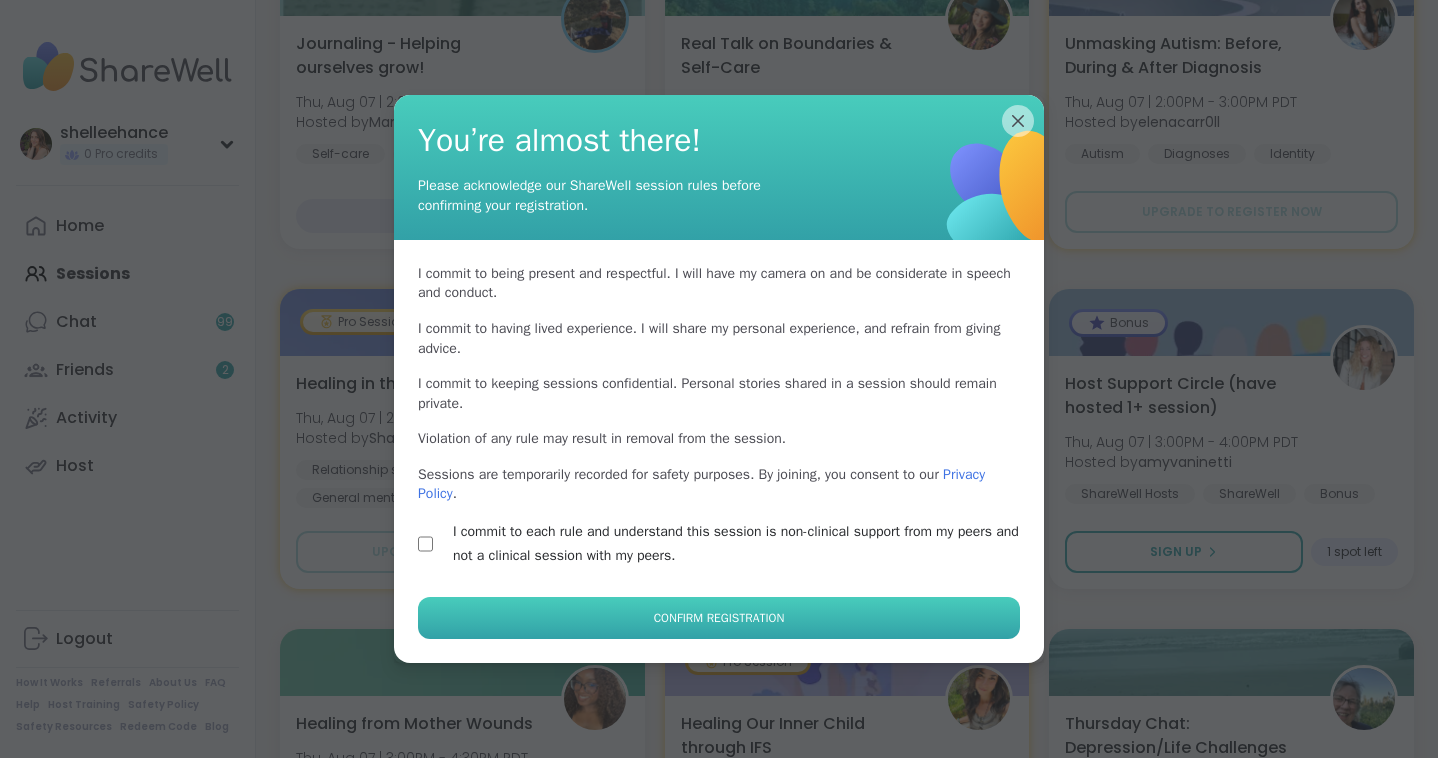 click on "Confirm Registration" at bounding box center [719, 618] 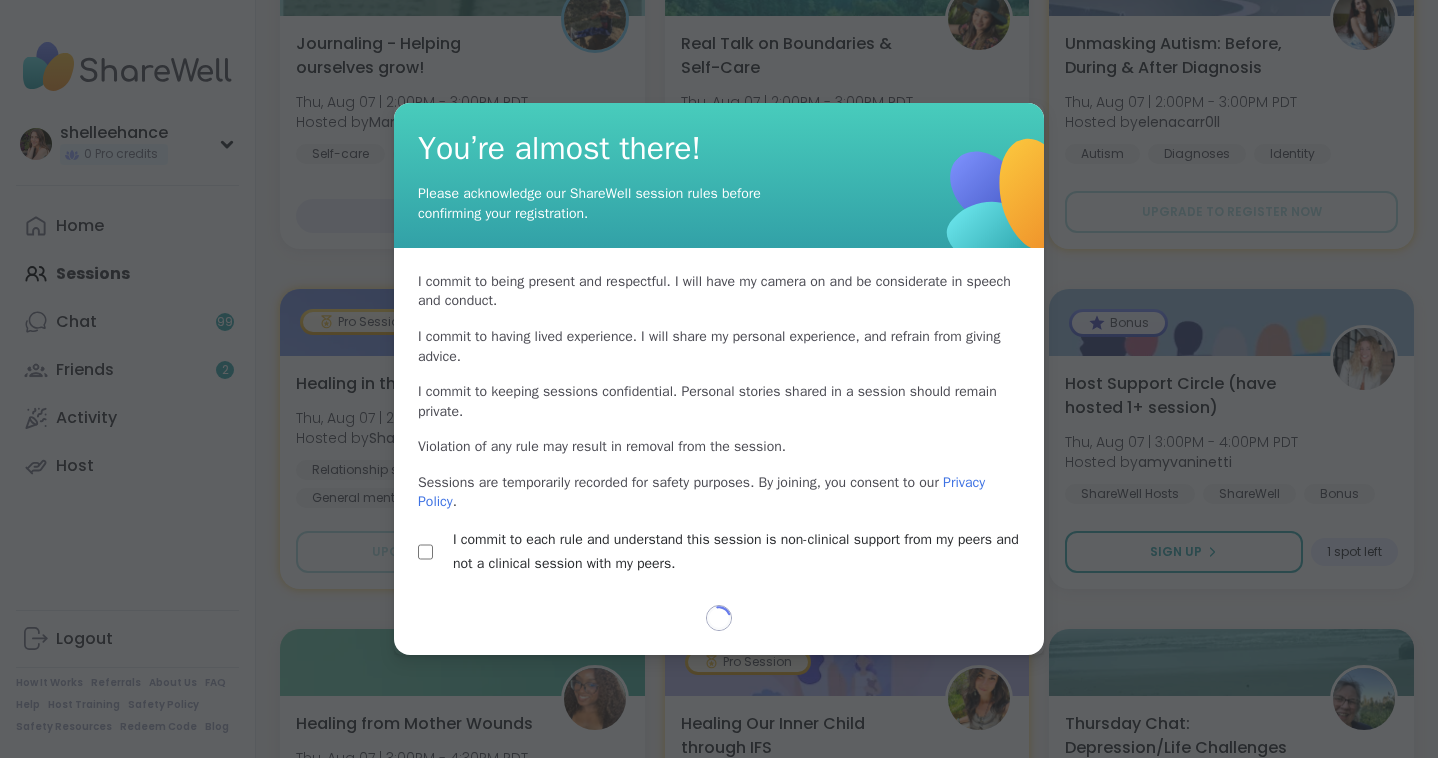 type on "*" 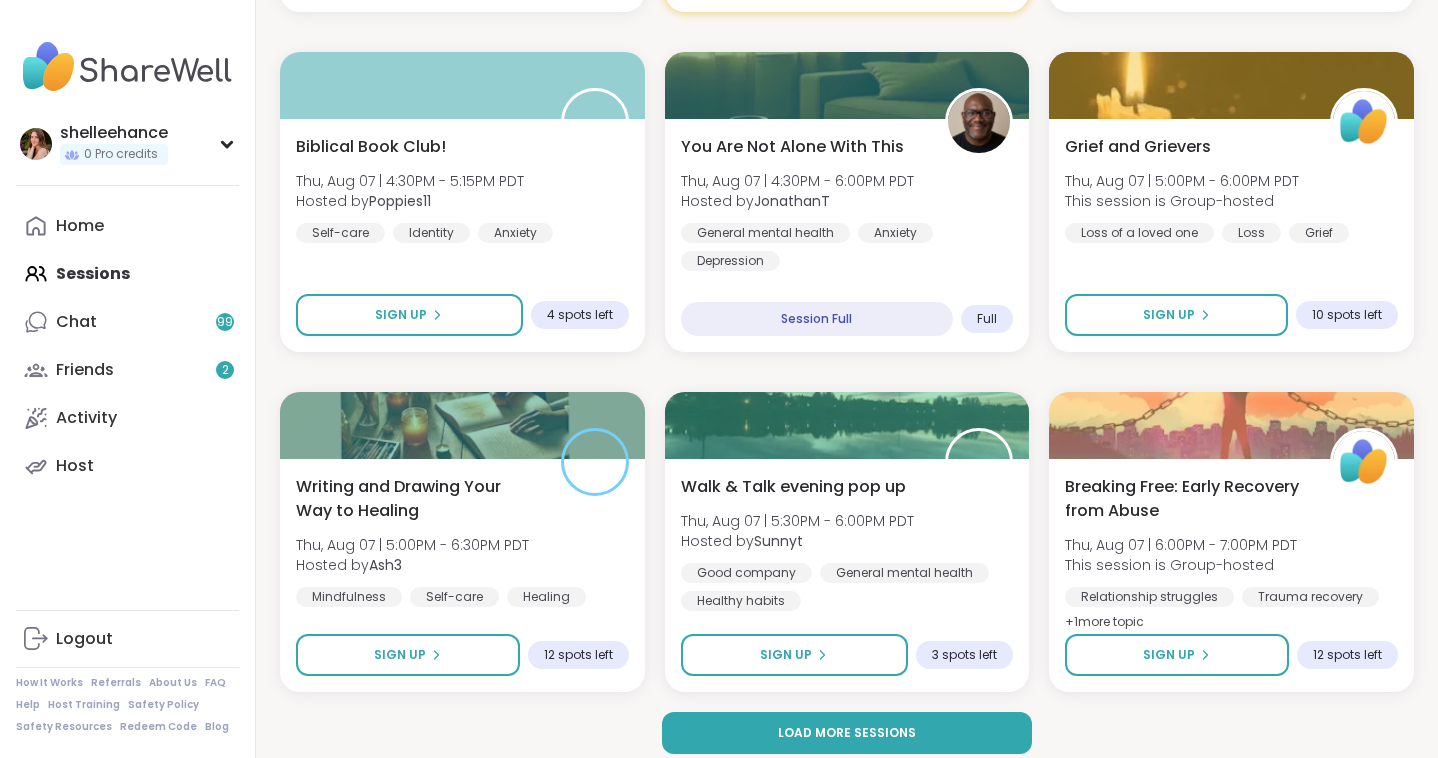 scroll, scrollTop: 3778, scrollLeft: 0, axis: vertical 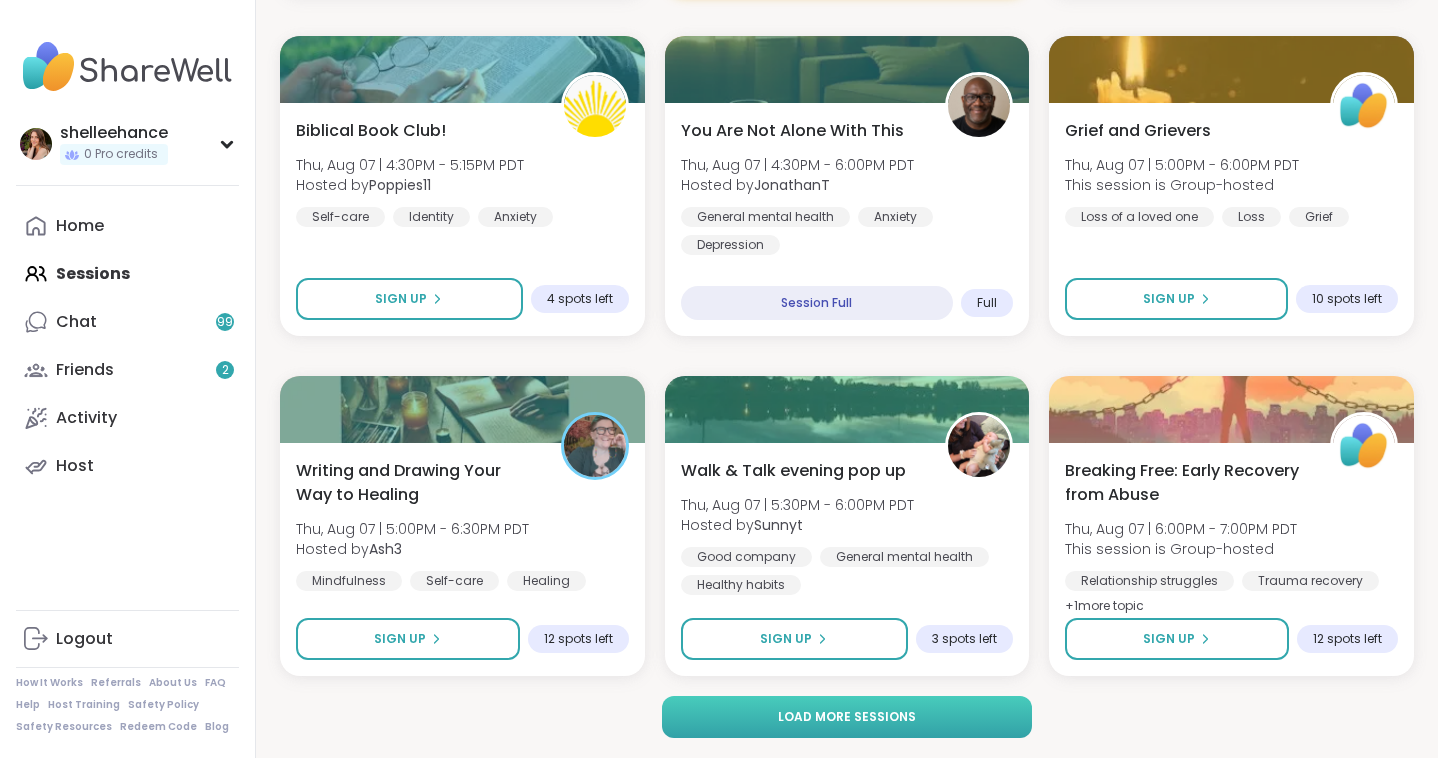 click on "Load more sessions" at bounding box center [847, 717] 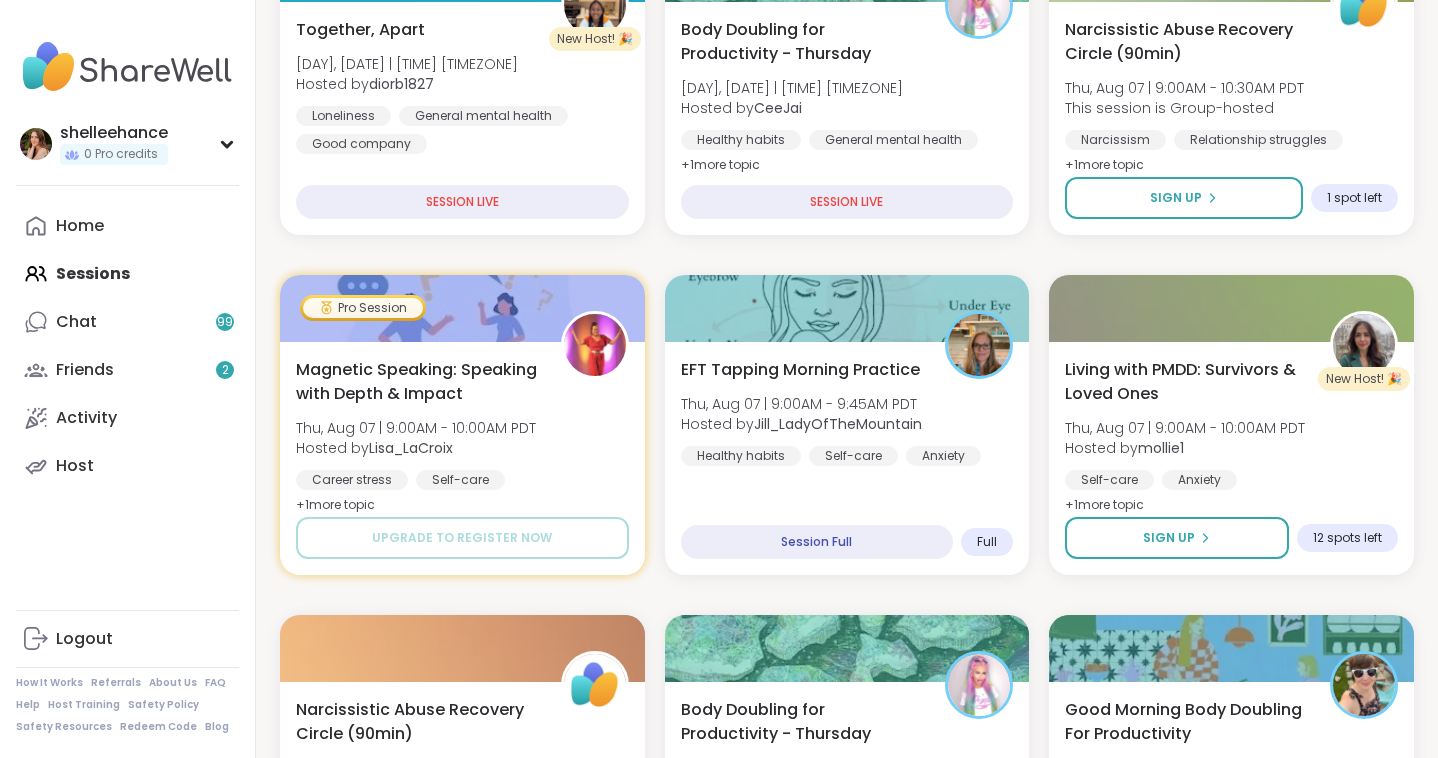 scroll, scrollTop: 520, scrollLeft: 0, axis: vertical 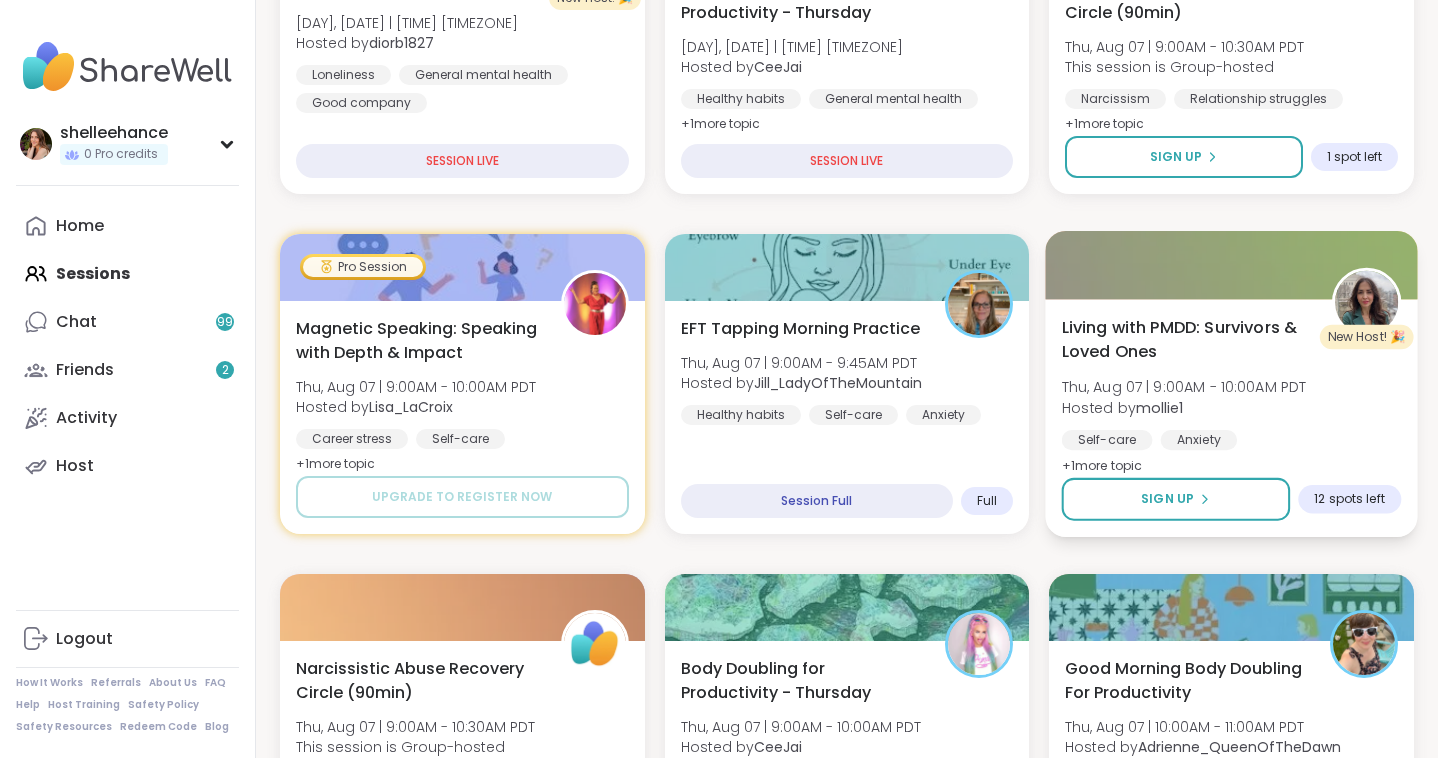 click on "[TAG] [TAG] [TAG]" at bounding box center [1231, 454] 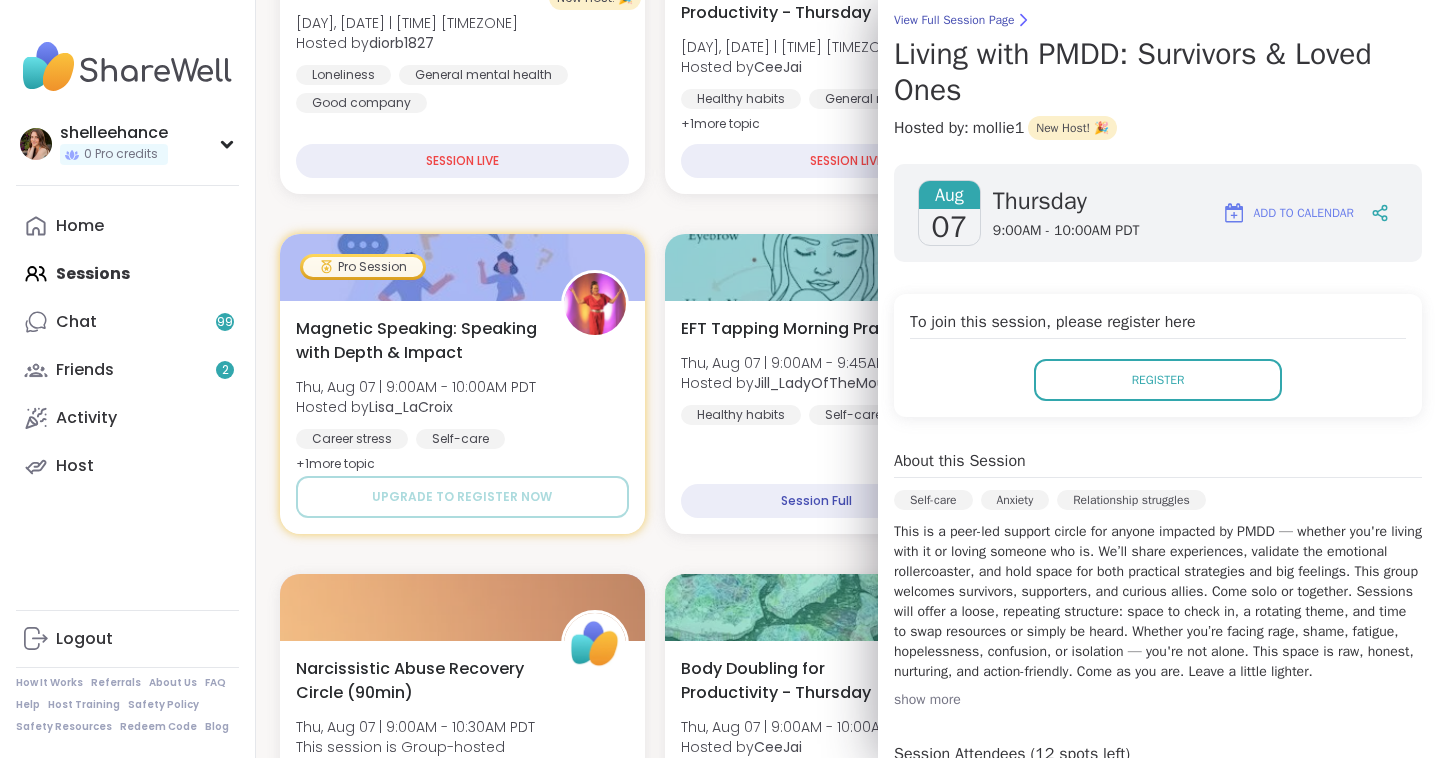 scroll, scrollTop: 0, scrollLeft: 0, axis: both 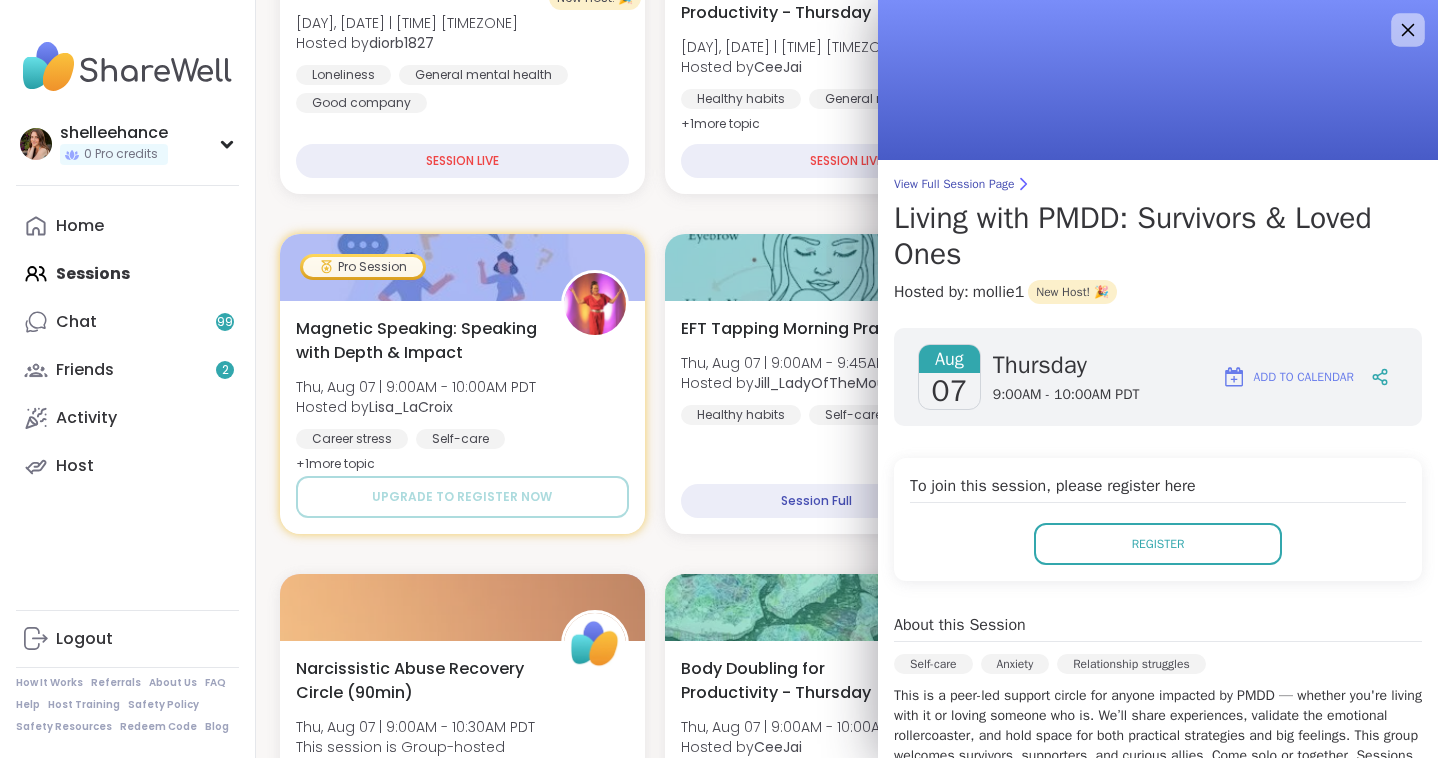 click 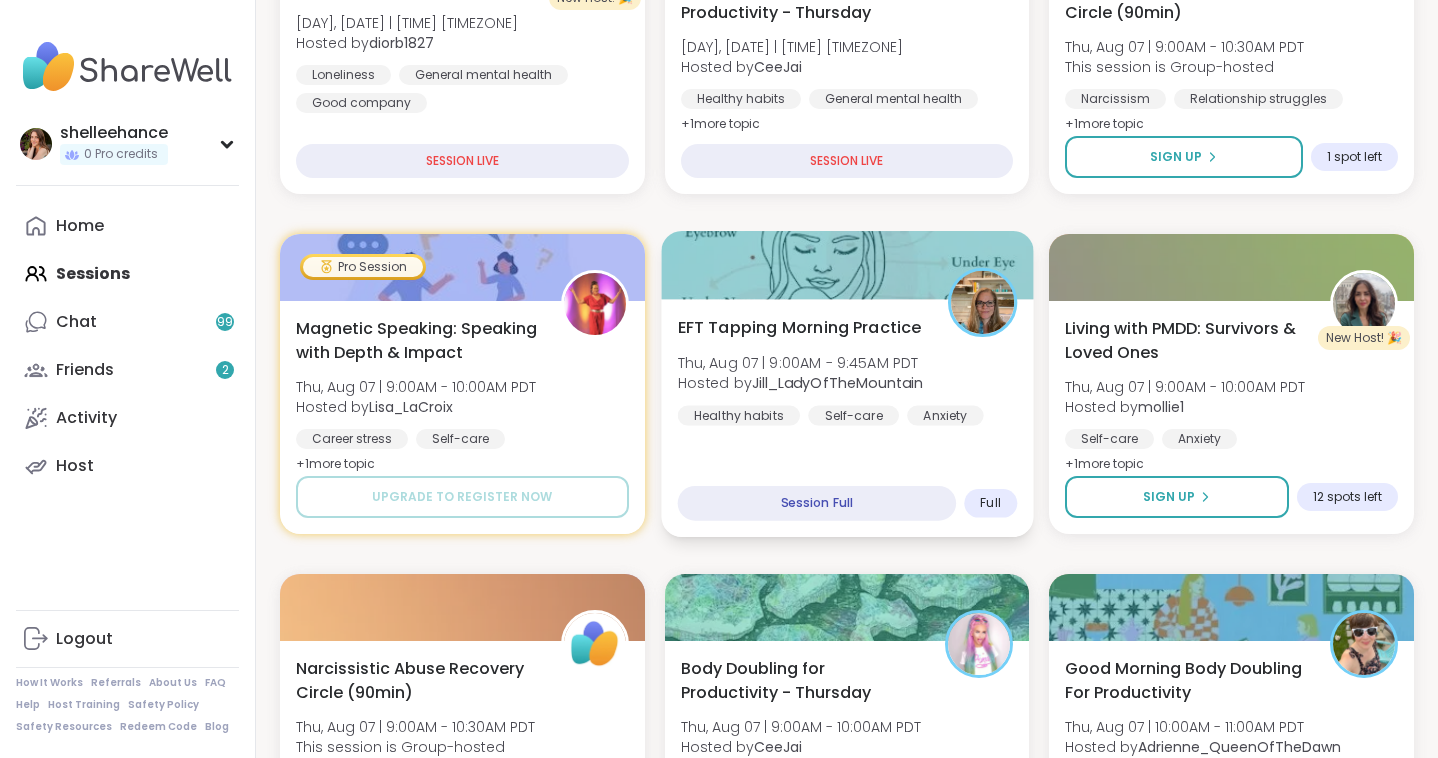 click on "[EVENT] [DAY], [DATE] | [TIME] [TIMEZONE] Hosted by [USERNAME] [TAG] [TAG] [TAG] [TAG] [TAG]" at bounding box center (847, 418) 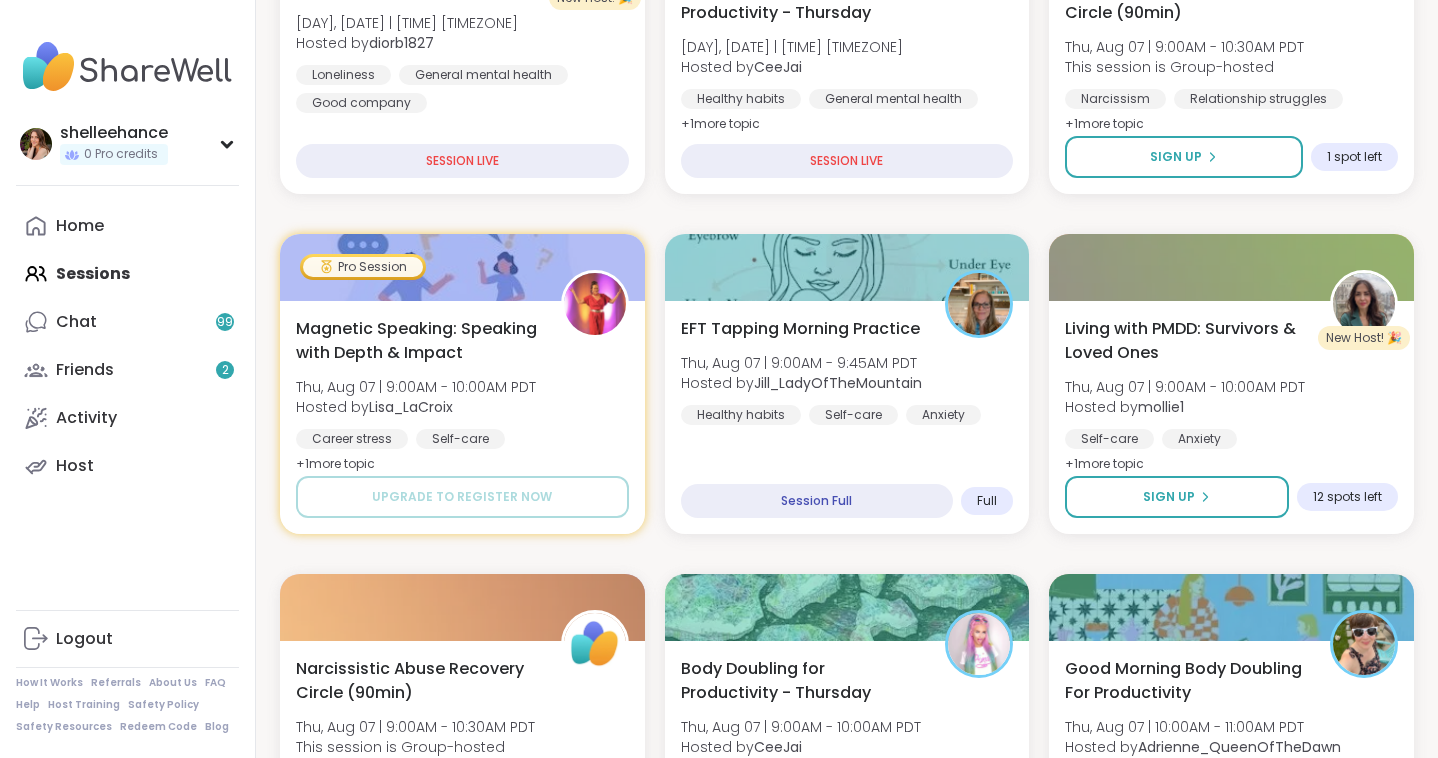 click on "New Host! 🎉 [EVENT] [DAY], [DATE] | [TIME] [TIMEZONE] Hosted by [USERNAME] [TAG] [TAG] [TAG] [TAG] SESSION LIVE [EVENT] [DAY], [DATE] | [TIME] [TIMEZONE] Hosted by [USERNAME] [TAG] [TAG] + 1 more topic SESSION LIVE [EVENT] ([DURATION]) [DAY], [DATE] | [TIME] [TIMEZONE] This session is Group-hosted [TAG] [TAG] [TAG] + 1 more topic Sign Up 1 spot left Pro Session [EVENT]: [TAG] [TAG] [TAG] [DAY], [DATE] | [TIME] [TIMEZONE] Hosted by [USERNAME] [TAG] [TAG] [TAG] + 1 more topic Upgrade to register now [EVENT] [DAY], [DATE] | [TIME] [TIMEZONE] Hosted by [USERNAME] [TAG] [TAG] [TAG] Full Full New Host! 🎉 [EVENT] [DAY], [DATE] | [TIME] [TIMEZONE] Hosted by [USERNAME] [TAG] [TAG] [TAG] +" at bounding box center (847, 3954) 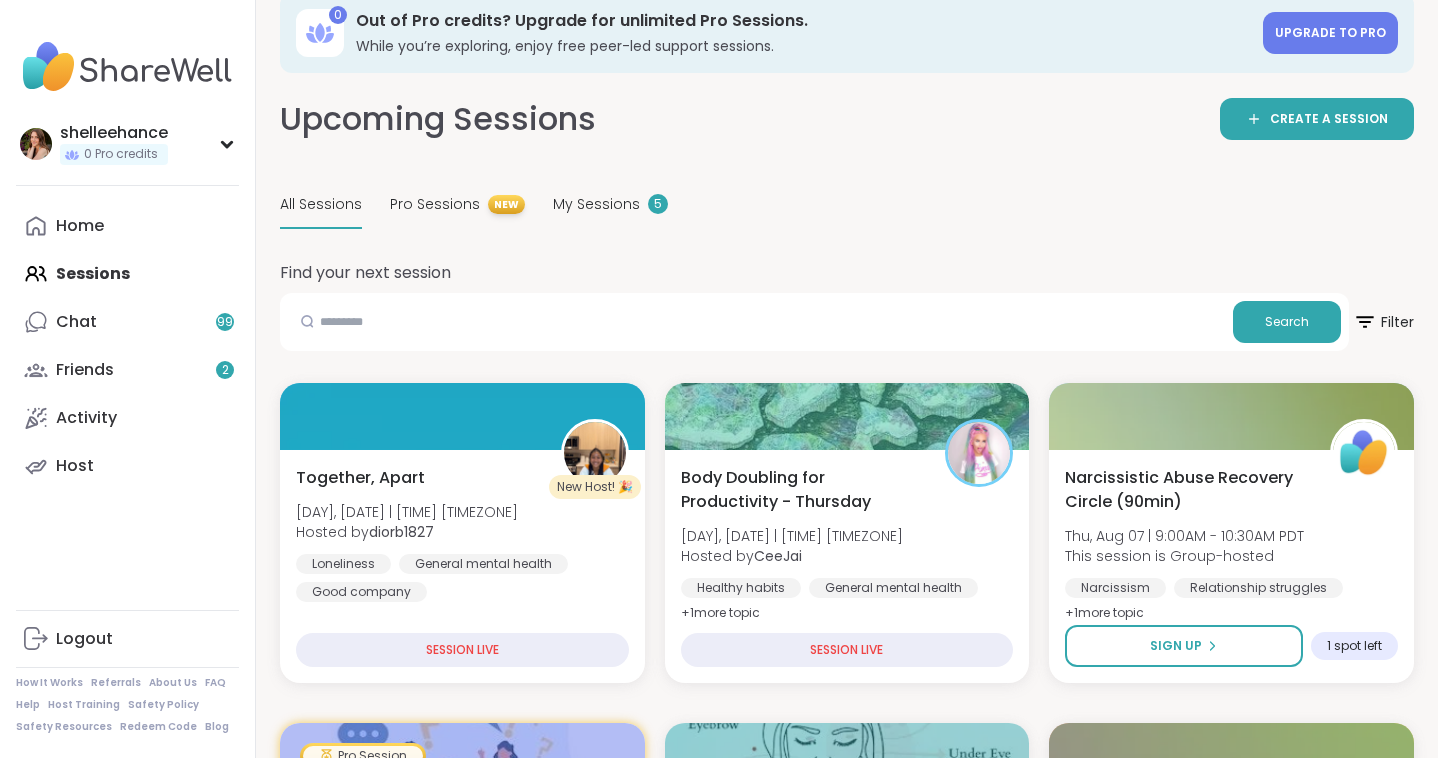 scroll, scrollTop: 0, scrollLeft: 0, axis: both 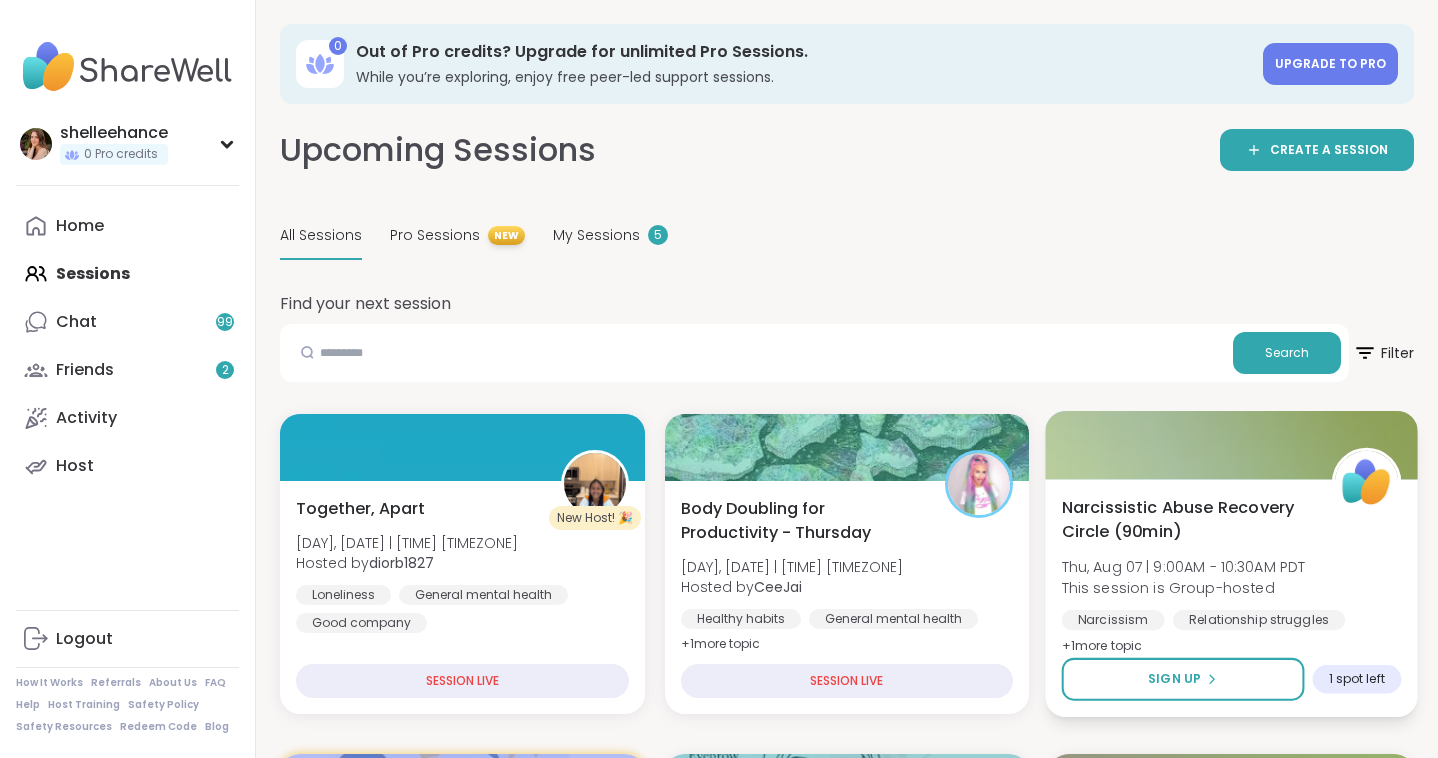click on "[EVENT] ([DURATION]) [DAY], [DATE] | [TIME] [TIMEZONE] This session is Group-hosted [TAG] [TAG] [TAG] + 1 more topic" at bounding box center [1231, 576] 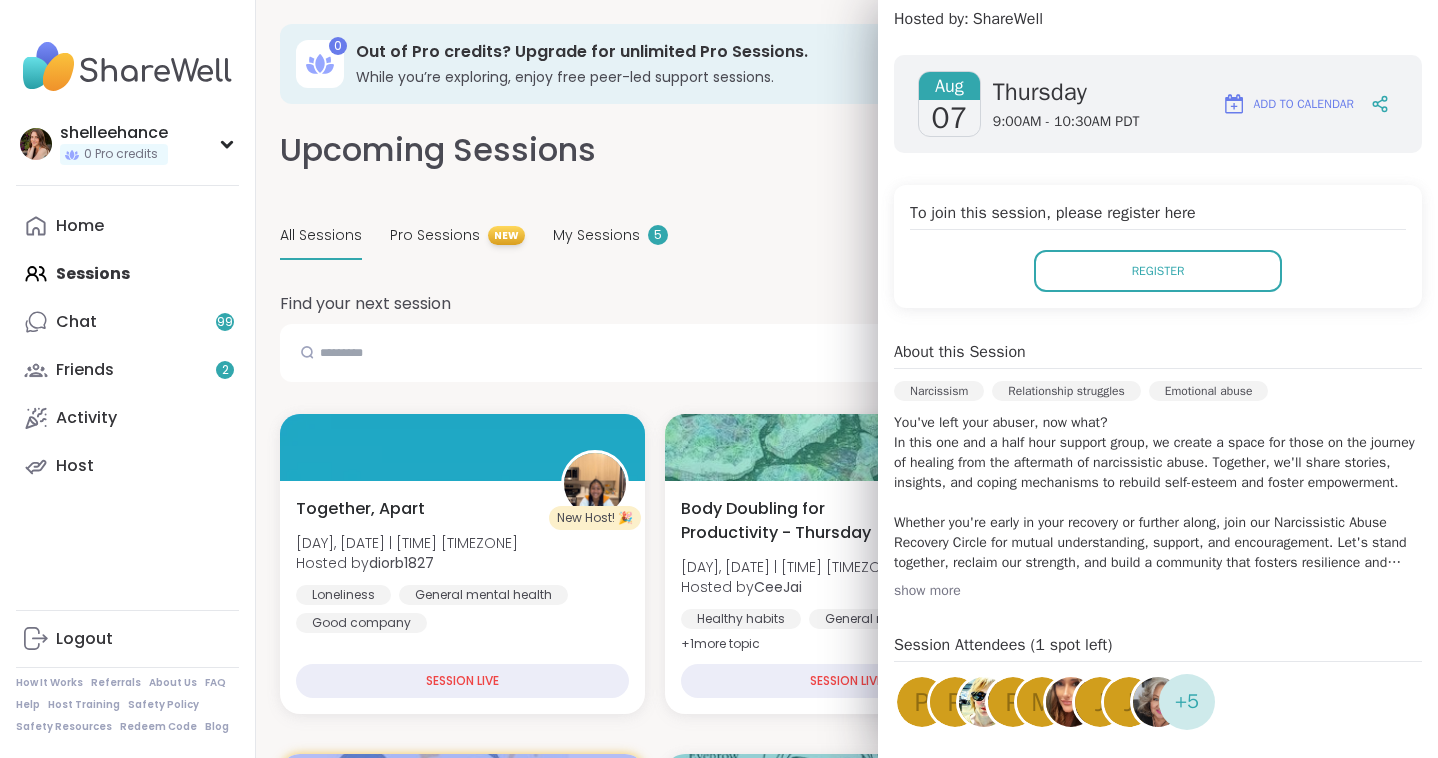 scroll, scrollTop: 290, scrollLeft: 0, axis: vertical 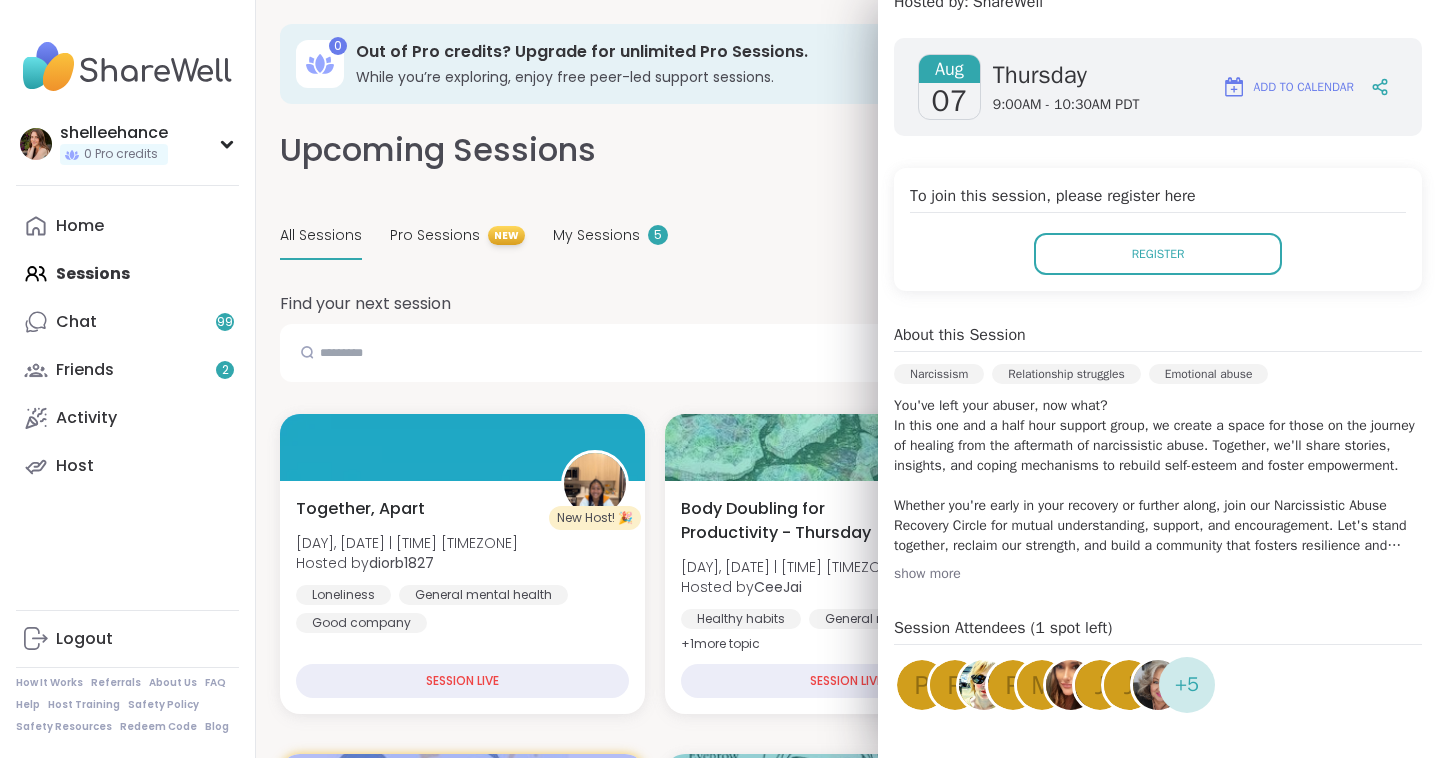click on "New Host! 🎉 [EVENT] [DAY], [DATE] | [TIME] [TIMEZONE] Hosted by [USERNAME] [TAG] [TAG] [TAG] [TAG] SESSION LIVE [EVENT] [DAY], [DATE] | [TIME] [TIMEZONE] Hosted by [USERNAME] [TAG] [TAG] + 1 more topic SESSION LIVE [EVENT] ([DURATION]) [DAY], [DATE] | [TIME] [TIMEZONE] This session is Group-hosted [TAG] [TAG] [TAG] + 1 more topic Sign Up 1 spot left Pro Session [EVENT]: [TAG] [TAG] [TAG] [DAY], [DATE] | [TIME] [TIMEZONE] Hosted by [USERNAME] [TAG] [TAG] [TAG] + 1 more topic Upgrade to register now [EVENT] [DAY], [DATE] | [TIME] [TIMEZONE] Hosted by [USERNAME] [TAG] [TAG] [TAG] Full Full New Host! 🎉 [EVENT] [DAY], [DATE] | [TIME] [TIMEZONE] Hosted by [USERNAME] [TAG] [TAG] [TAG] +" at bounding box center (847, 4474) 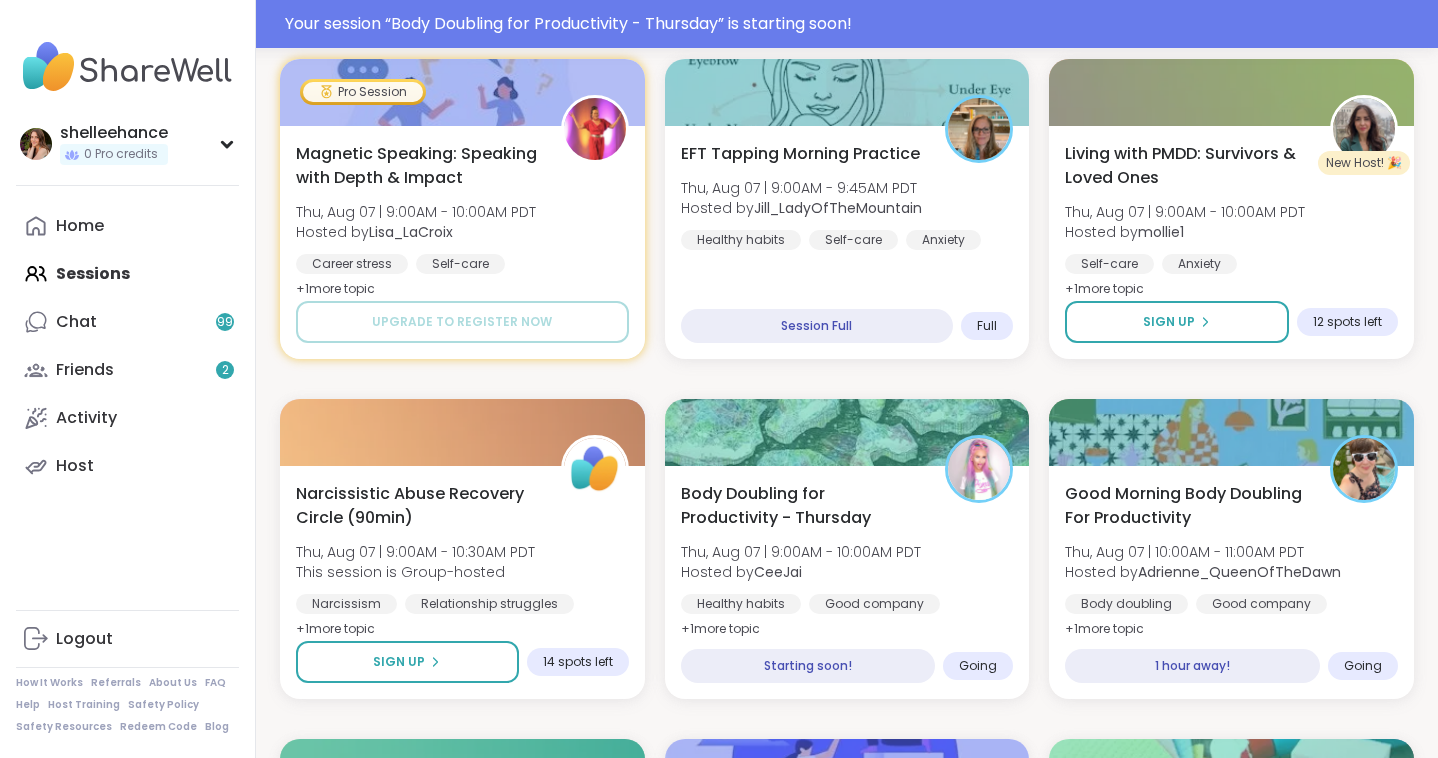 scroll, scrollTop: 733, scrollLeft: 0, axis: vertical 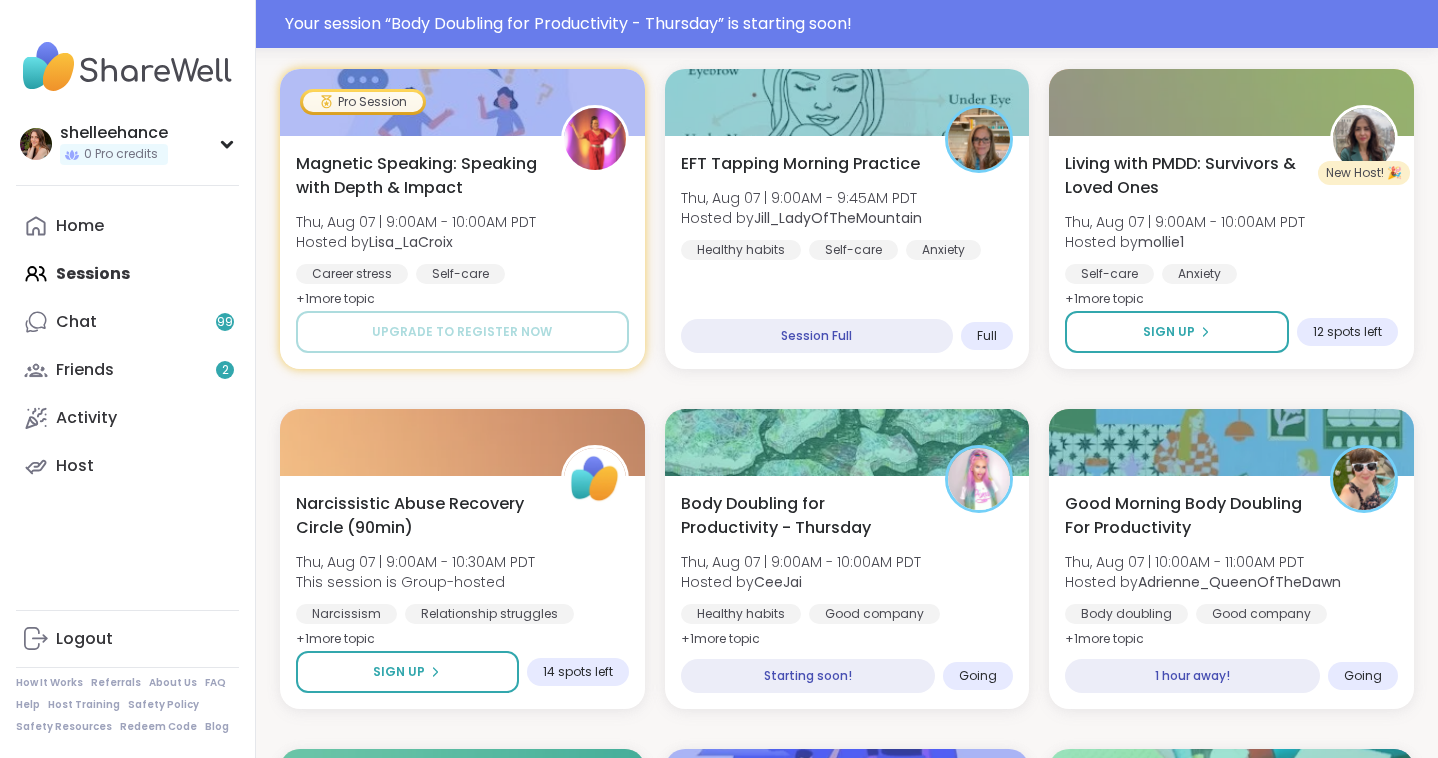 click on "New Host! 🎉 [EVENT] [DAY], [DATE] | [TIME] [TIMEZONE] Hosted by [USERNAME] [TAG] [TAG] [TAG] [TAG] SESSION LIVE [EVENT] [DAY], [DATE] | [TIME] [TIMEZONE] Hosted by [USERNAME] [TAG] [TAG] + 1 more topic SESSION LIVE [EVENT] ([DURATION]) [DAY], [DATE] | [TIME] [TIMEZONE] This session is Group-hosted [TAG] [TAG] [TAG] + 1 more topic Sign Up 1 spot left Pro Session [EVENT]: [TAG] [TAG] [TAG] [DAY], [DATE] | [TIME] [TIMEZONE] Hosted by [USERNAME] [TAG] [TAG] [TAG] + 1 more topic Upgrade to register now [EVENT] [DAY], [DATE] | [TIME] [TIMEZONE] Hosted by [USERNAME] [TAG] [TAG] [TAG] Full Full New Host! 🎉 [EVENT] [DAY], [DATE] | [TIME] [TIMEZONE] Hosted by [USERNAME] [TAG] [TAG] [TAG] +" at bounding box center [847, 3789] 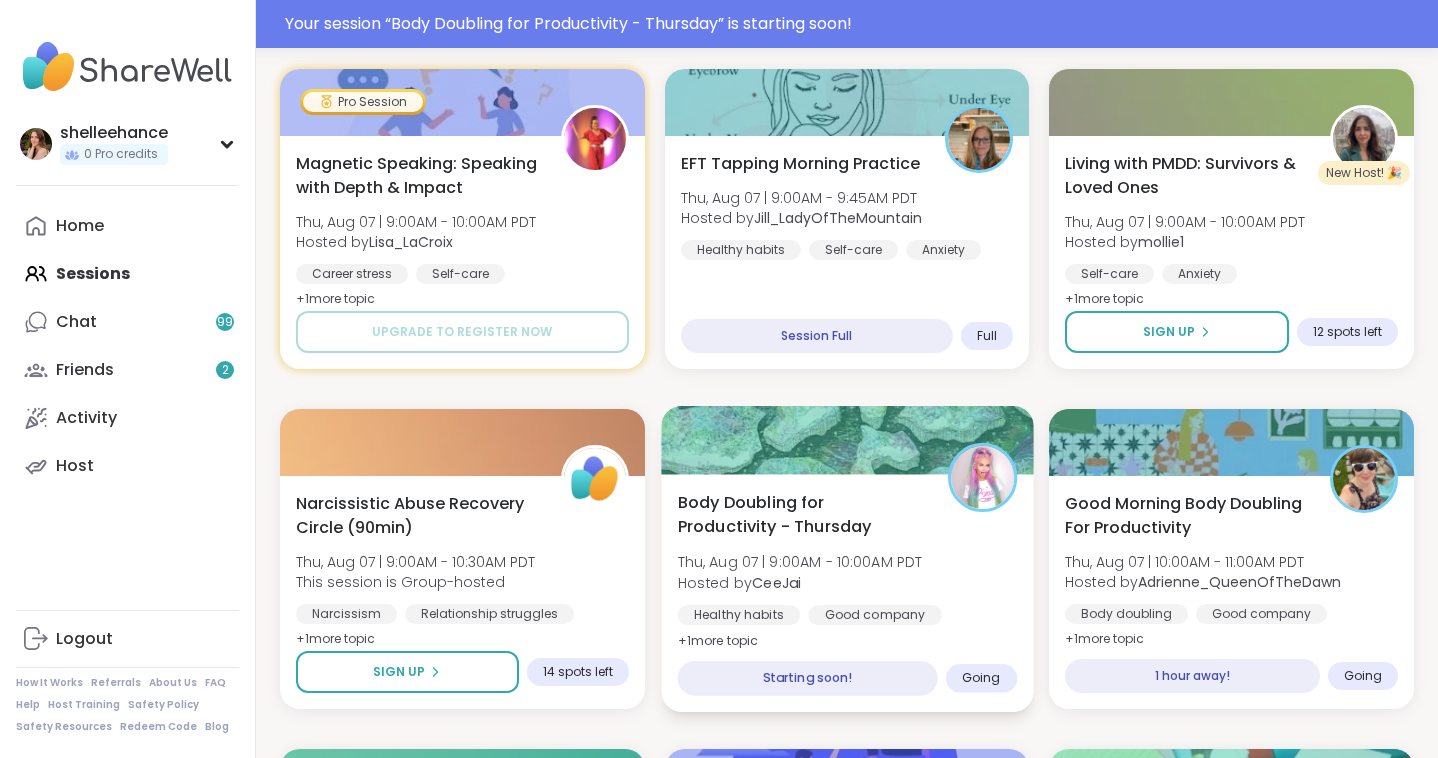 click on "Healthy habits" at bounding box center (738, 615) 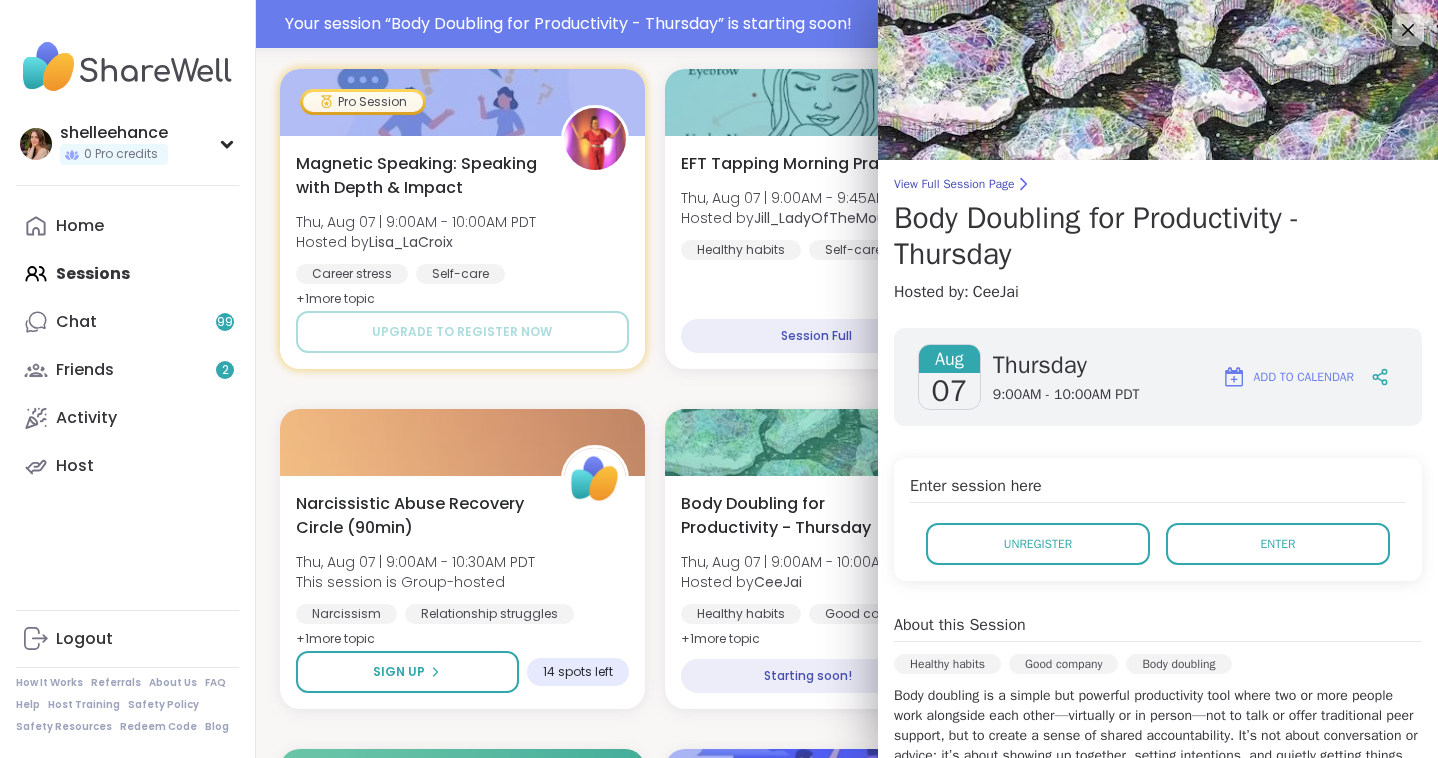 click on "New Host! 🎉 [EVENT] [DAY], [DATE] | [TIME] [TIMEZONE] Hosted by [USERNAME] [TAG] [TAG] [TAG] [TAG] SESSION LIVE [EVENT] [DAY], [DATE] | [TIME] [TIMEZONE] Hosted by [USERNAME] [TAG] [TAG] + 1 more topic SESSION LIVE [EVENT] ([DURATION]) [DAY], [DATE] | [TIME] [TIMEZONE] This session is Group-hosted [TAG] [TAG] [TAG] + 1 more topic Sign Up 1 spot left Pro Session [EVENT]: [TAG] [TAG] [TAG] [DAY], [DATE] | [TIME] [TIMEZONE] Hosted by [USERNAME] [TAG] [TAG] [TAG] + 1 more topic Upgrade to register now [EVENT] [DAY], [DATE] | [TIME] [TIMEZONE] Hosted by [USERNAME] [TAG] [TAG] [TAG] Full Full New Host! 🎉 [EVENT] [DAY], [DATE] | [TIME] [TIMEZONE] Hosted by [USERNAME] [TAG] [TAG] [TAG] +" at bounding box center [847, 3789] 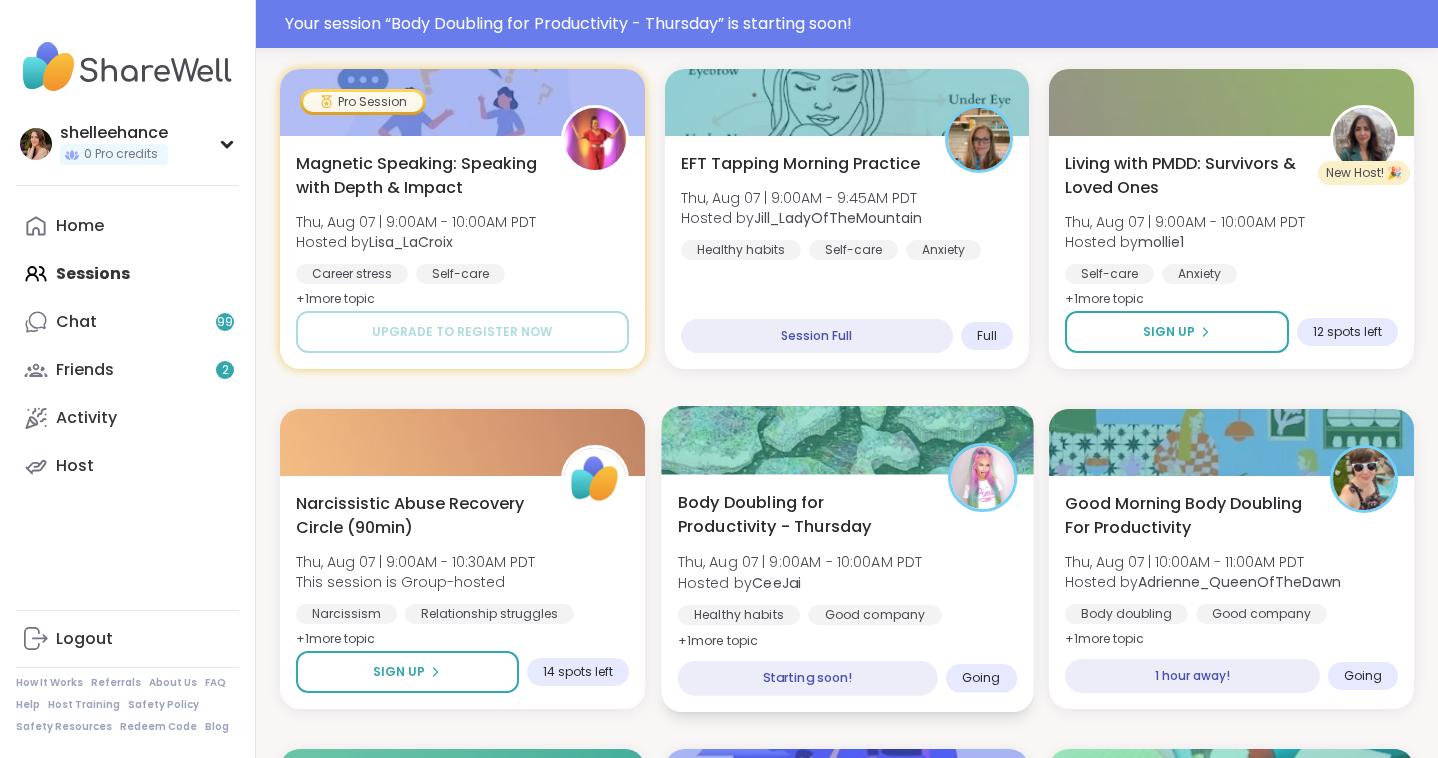 click on "Healthy habits" at bounding box center (738, 615) 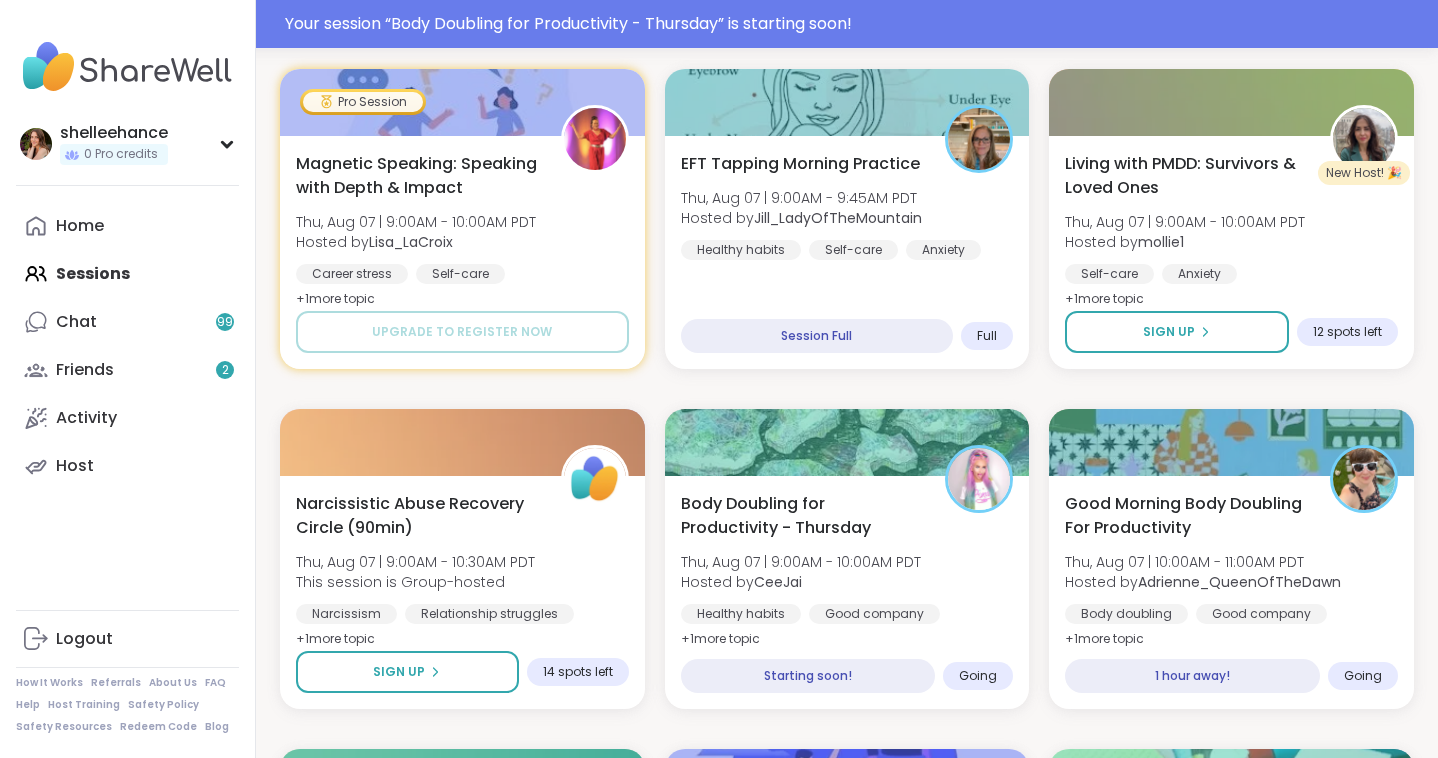 click on "New Host! 🎉 [EVENT] [DAY], [DATE] | [TIME] [TIMEZONE] Hosted by [USERNAME] [TAG] [TAG] [TAG] [TAG] SESSION LIVE [EVENT] [DAY], [DATE] | [TIME] [TIMEZONE] Hosted by [USERNAME] [TAG] [TAG] + 1 more topic SESSION LIVE [EVENT] ([DURATION]) [DAY], [DATE] | [TIME] [TIMEZONE] This session is Group-hosted [TAG] [TAG] [TAG] + 1 more topic Sign Up 1 spot left Pro Session [EVENT]: [TAG] [TAG] [TAG] [DAY], [DATE] | [TIME] [TIMEZONE] Hosted by [USERNAME] [TAG] [TAG] [TAG] + 1 more topic Upgrade to register now [EVENT] [DAY], [DATE] | [TIME] [TIMEZONE] Hosted by [USERNAME] [TAG] [TAG] [TAG] Full Full New Host! 🎉 [EVENT] [DAY], [DATE] | [TIME] [TIMEZONE] Hosted by [USERNAME] [TAG] [TAG] [TAG] +" at bounding box center (847, 3789) 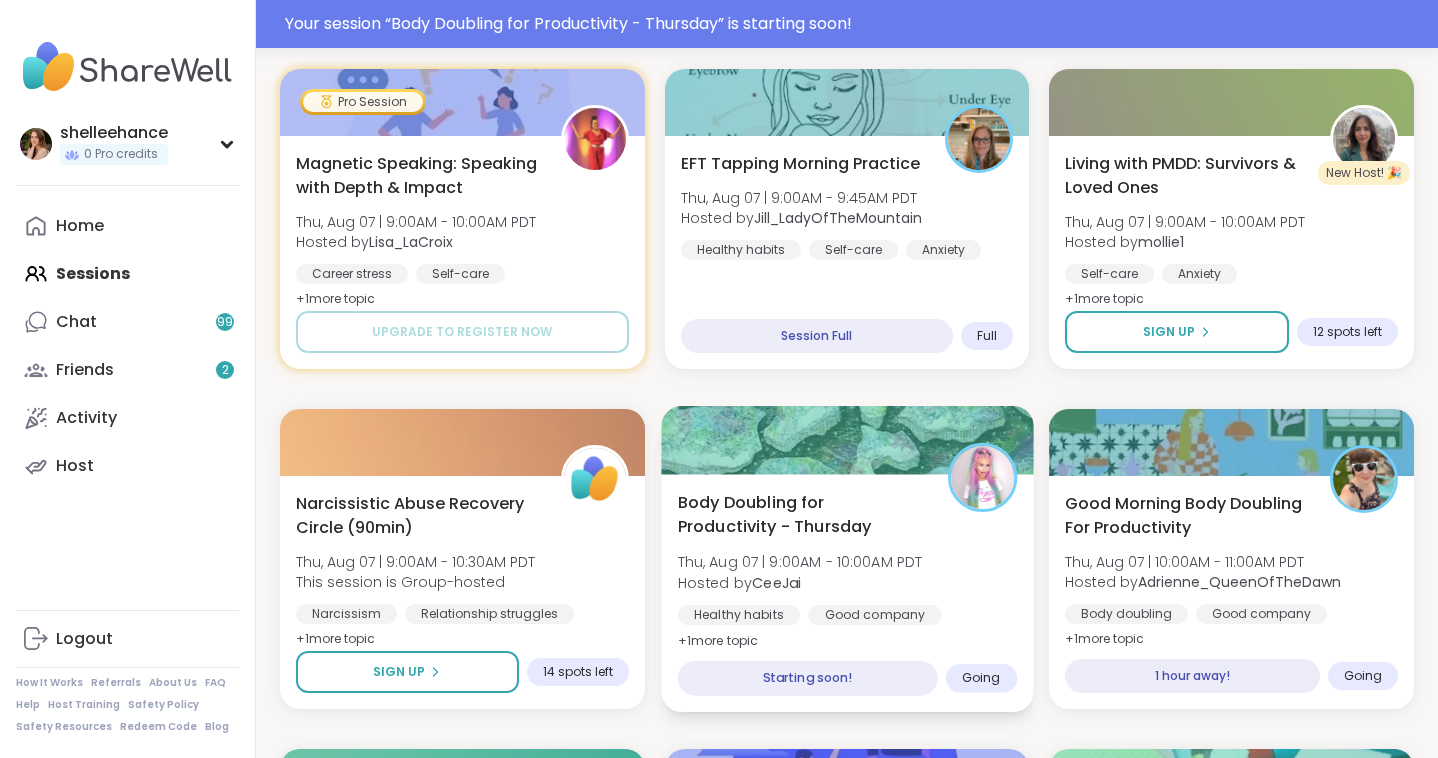 click on "Healthy habits Good company Body doubling" at bounding box center [846, 629] 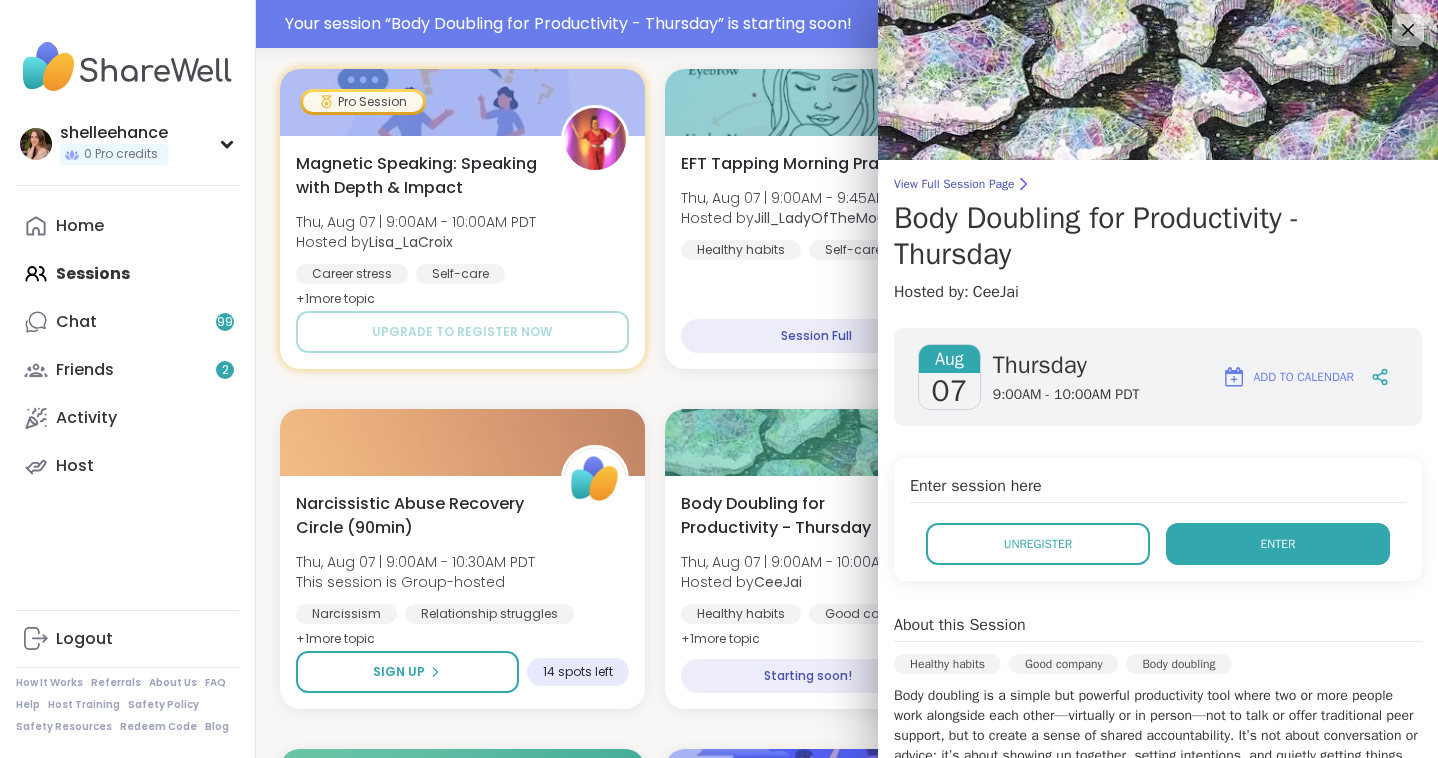click on "Enter" at bounding box center (1278, 544) 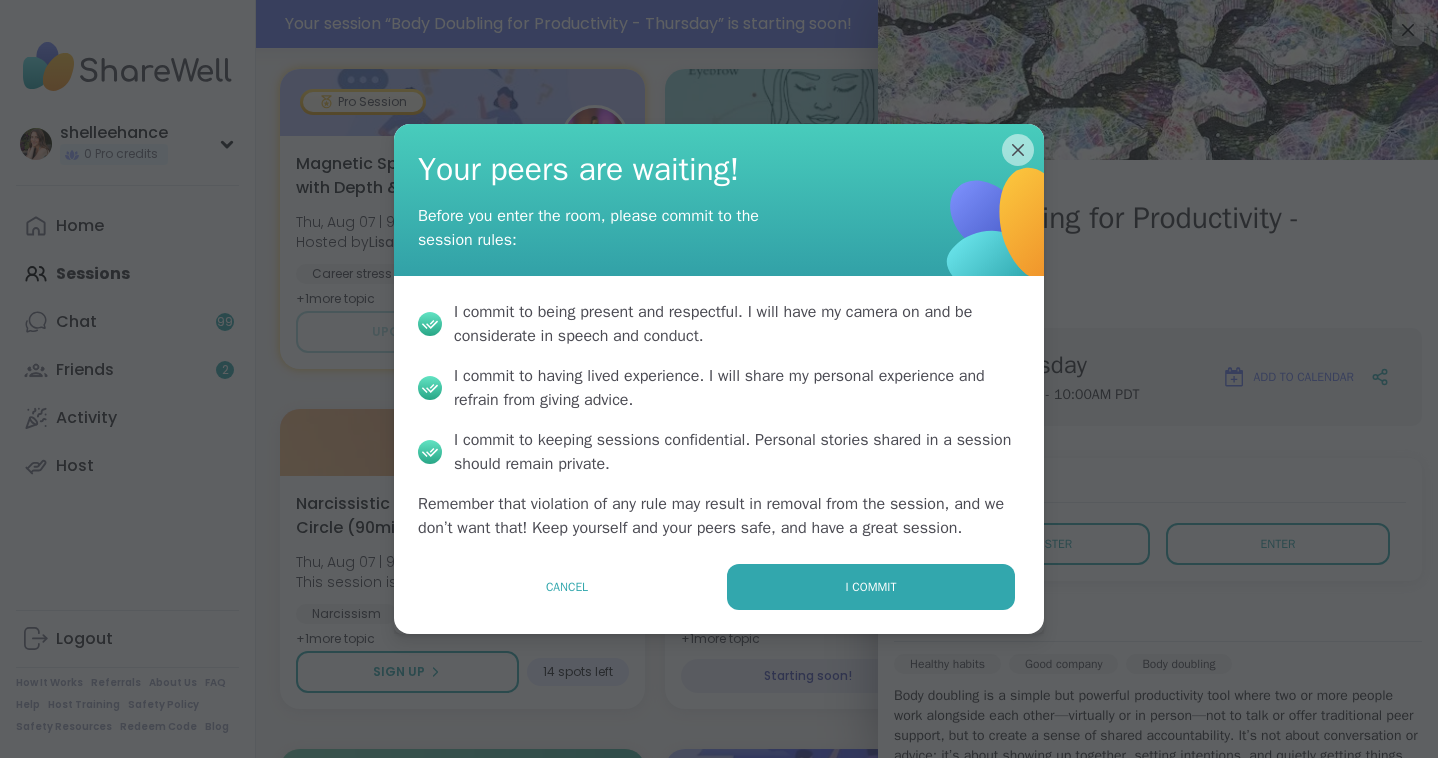 drag, startPoint x: 948, startPoint y: 594, endPoint x: 1130, endPoint y: 587, distance: 182.13457 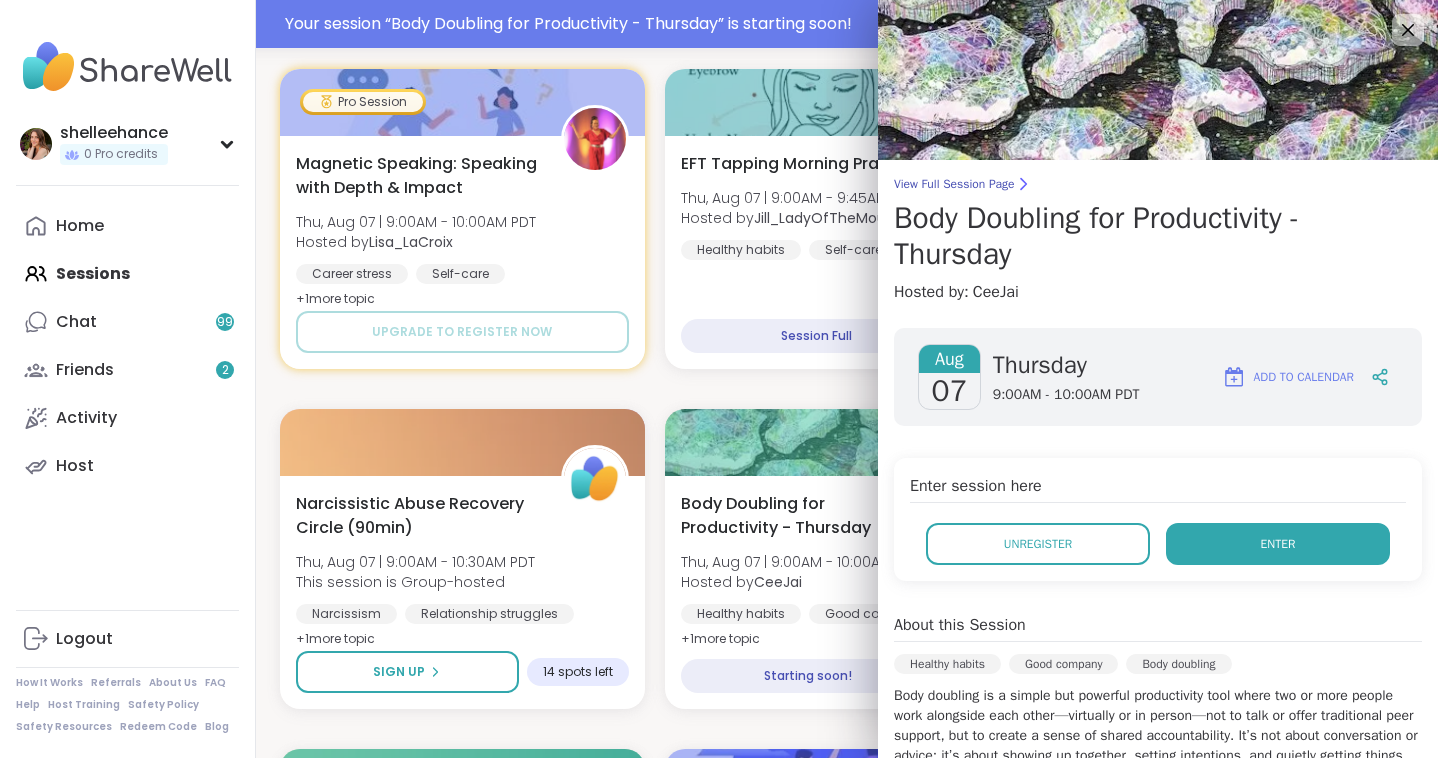 click on "Enter" at bounding box center [1278, 544] 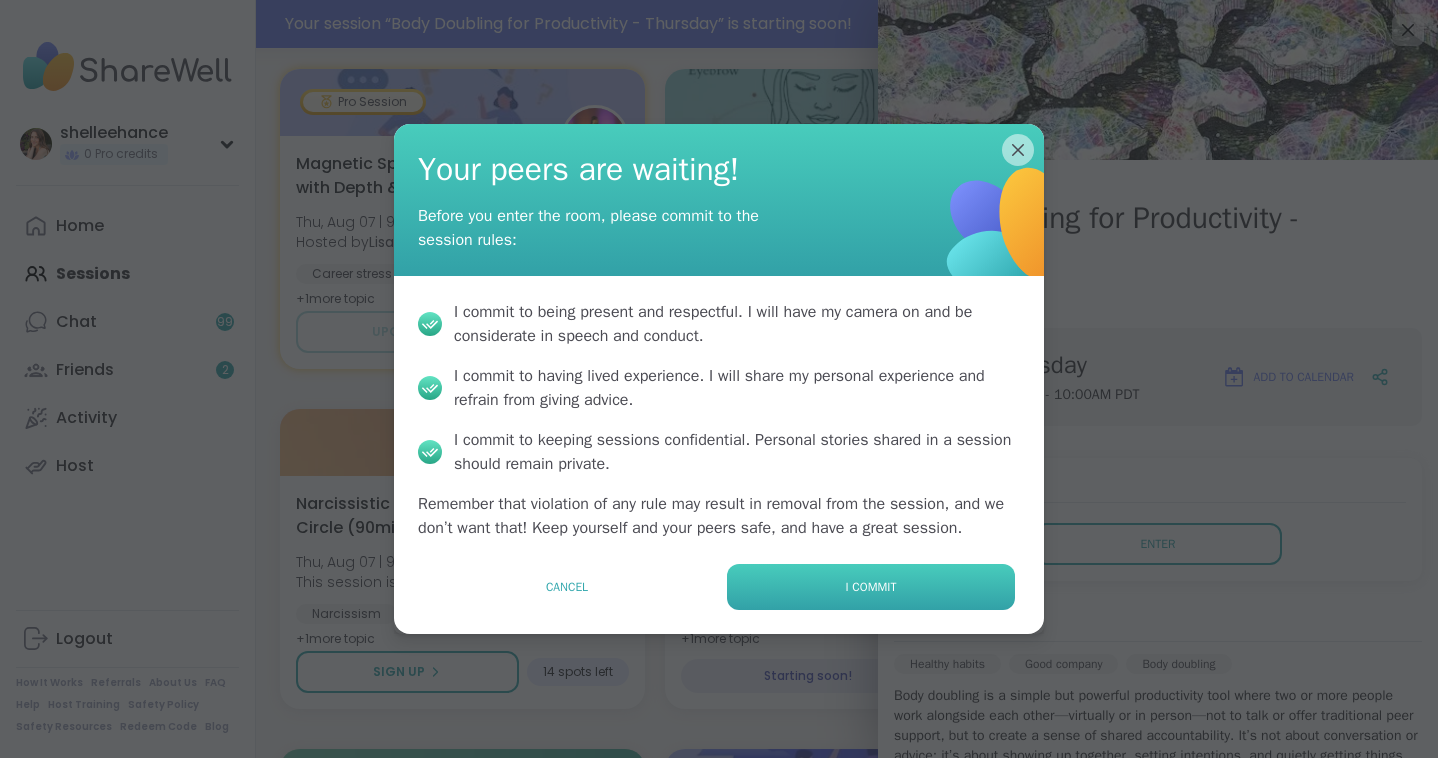 click on "I commit" at bounding box center (871, 587) 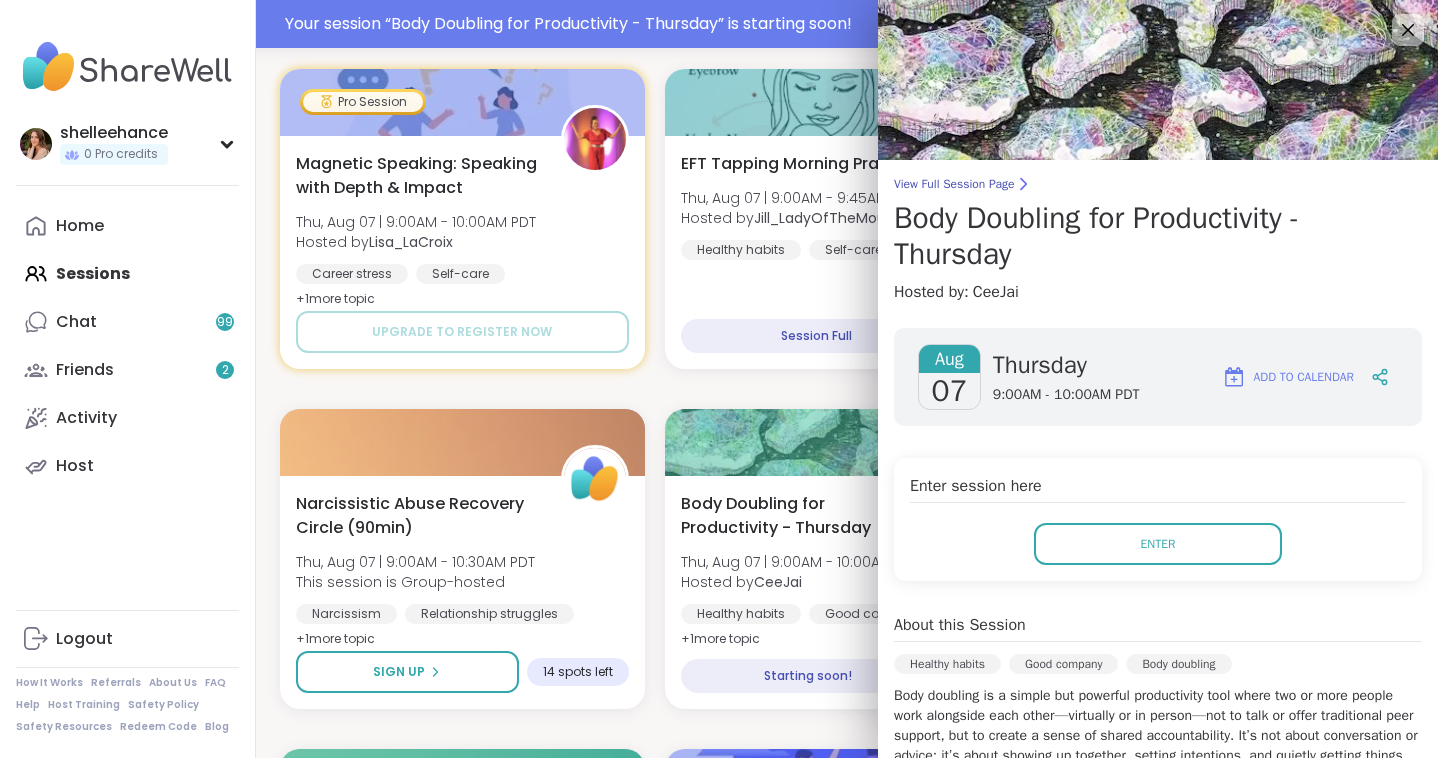 scroll, scrollTop: 0, scrollLeft: 0, axis: both 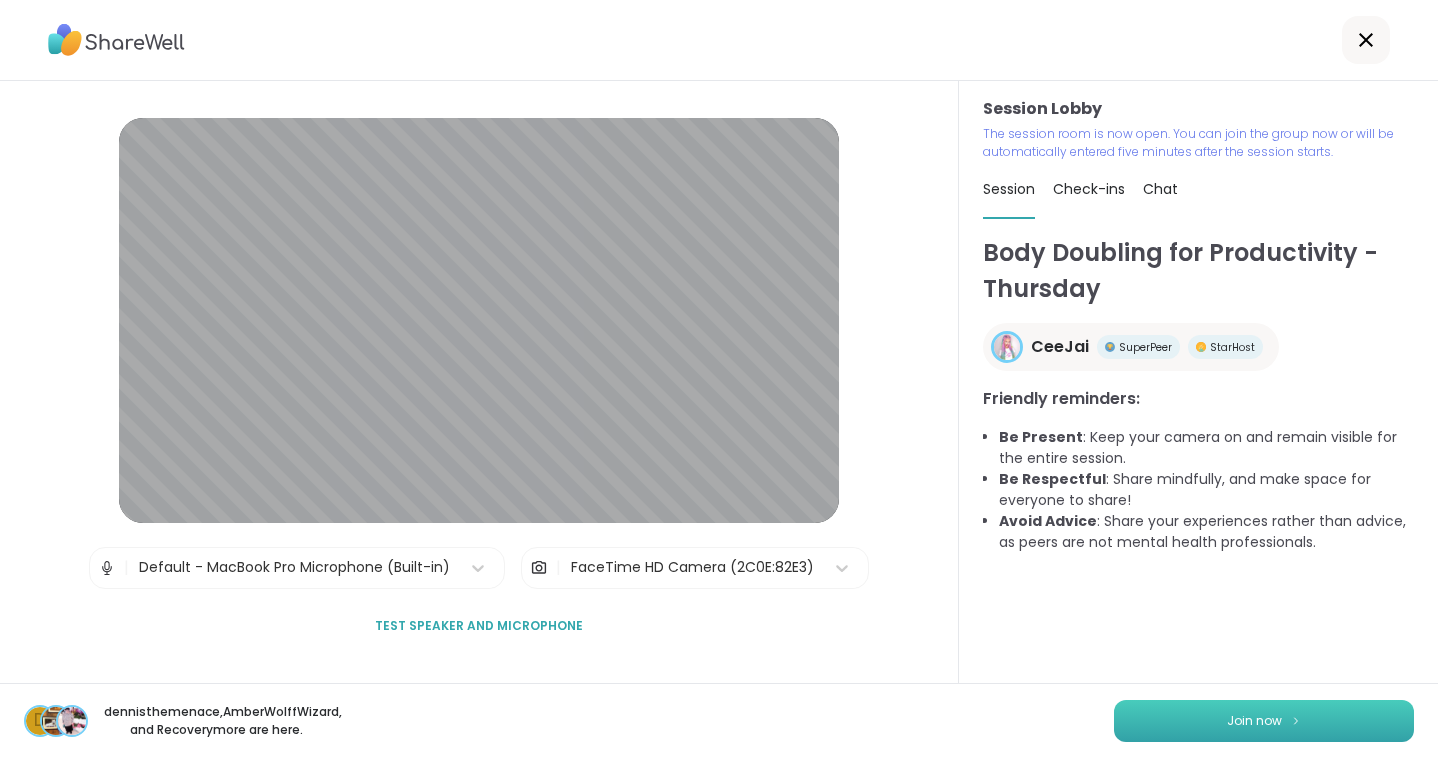 click on "Join now" at bounding box center [1264, 721] 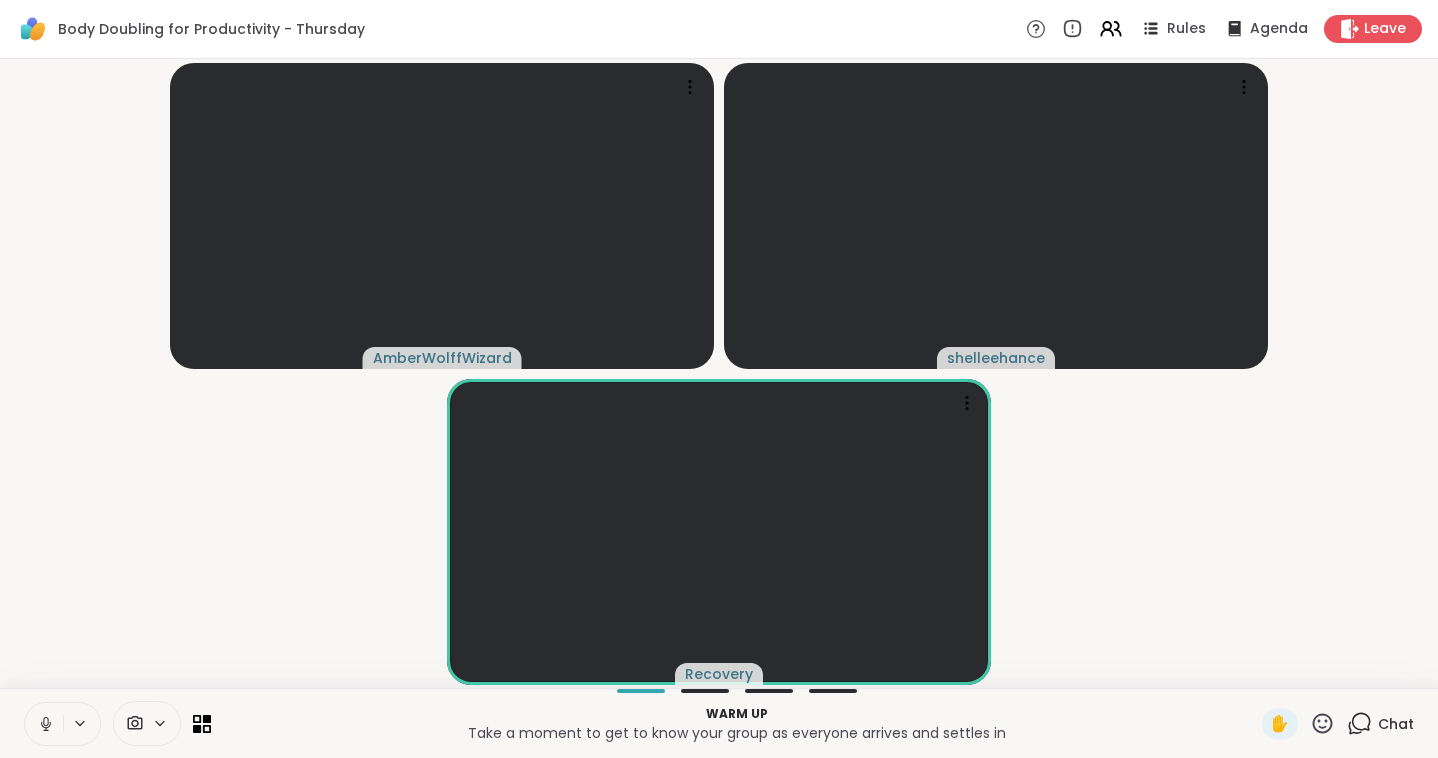 click at bounding box center [44, 724] 